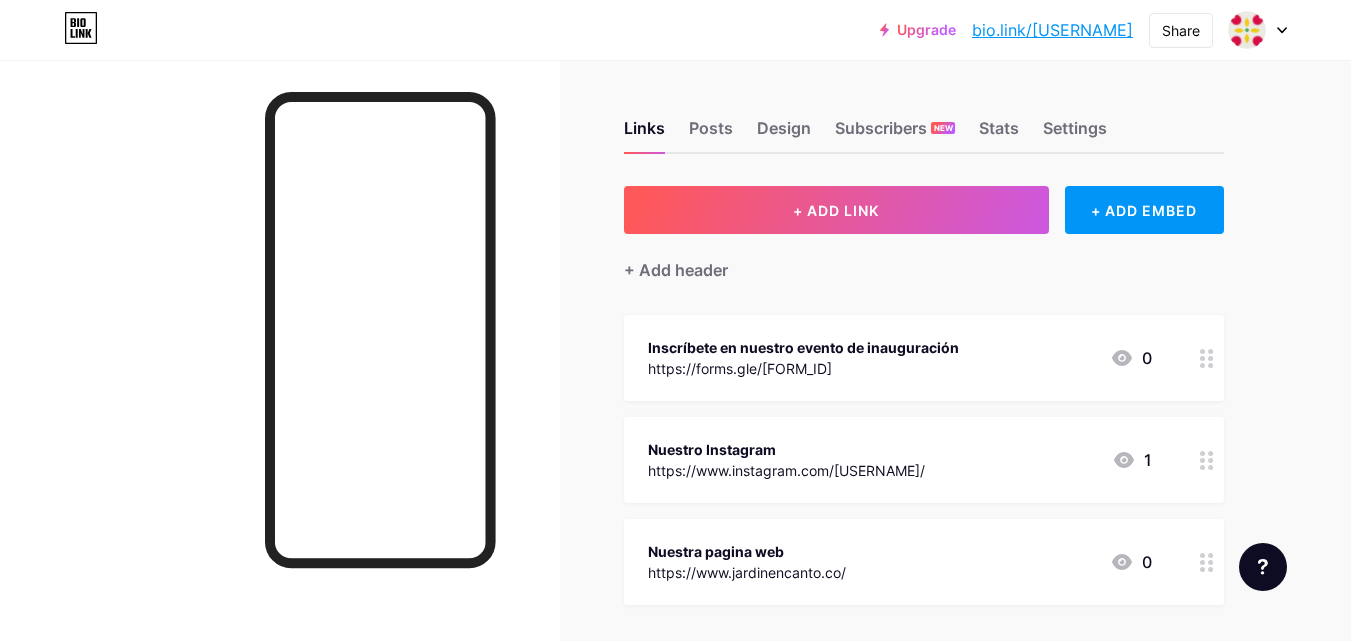 scroll, scrollTop: 0, scrollLeft: 0, axis: both 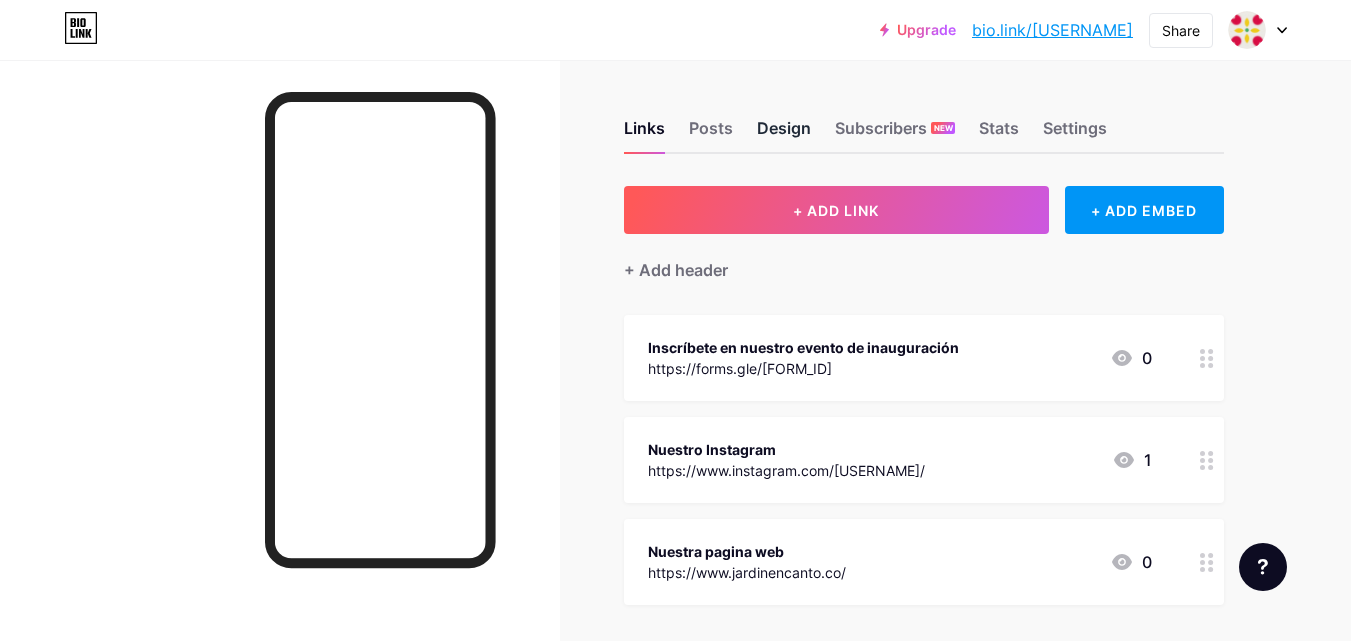 click on "Design" at bounding box center [784, 134] 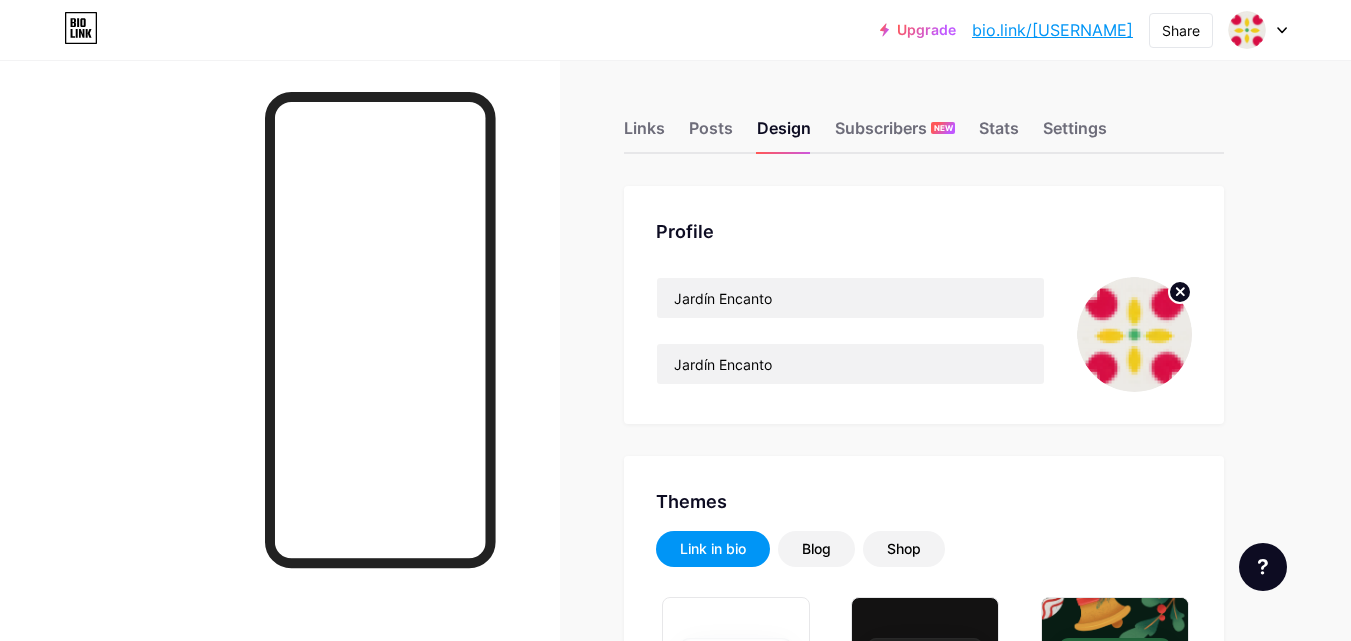 click 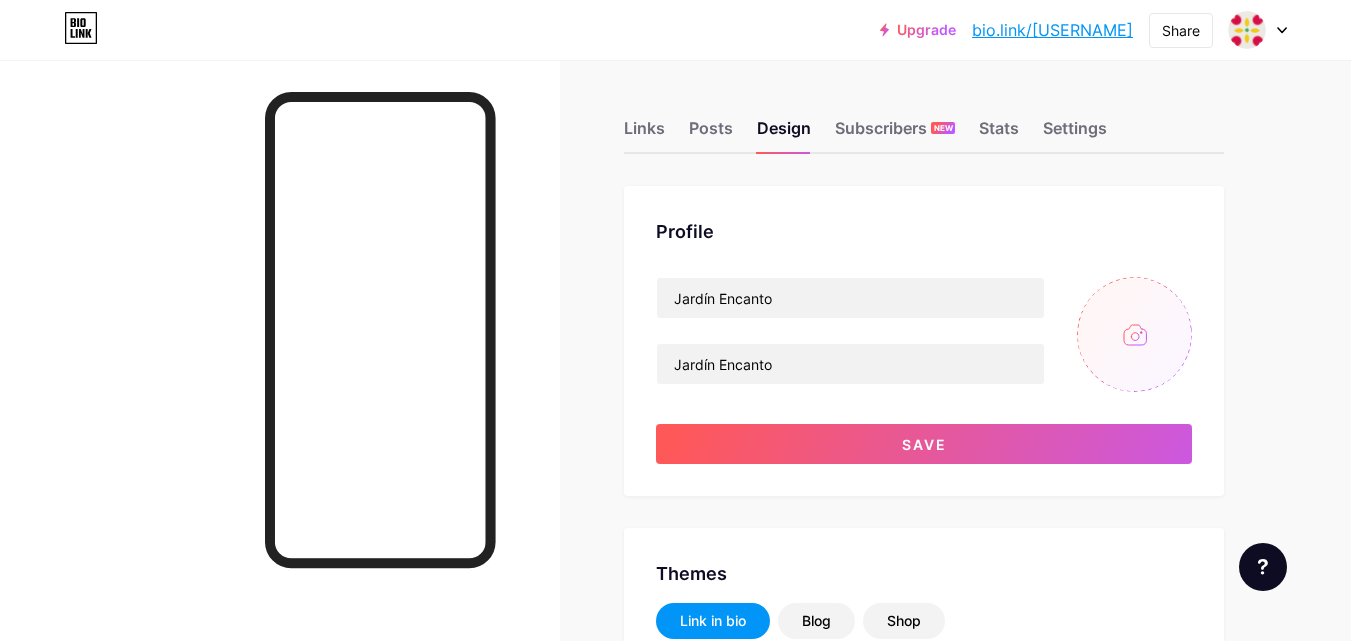 click at bounding box center (1134, 334) 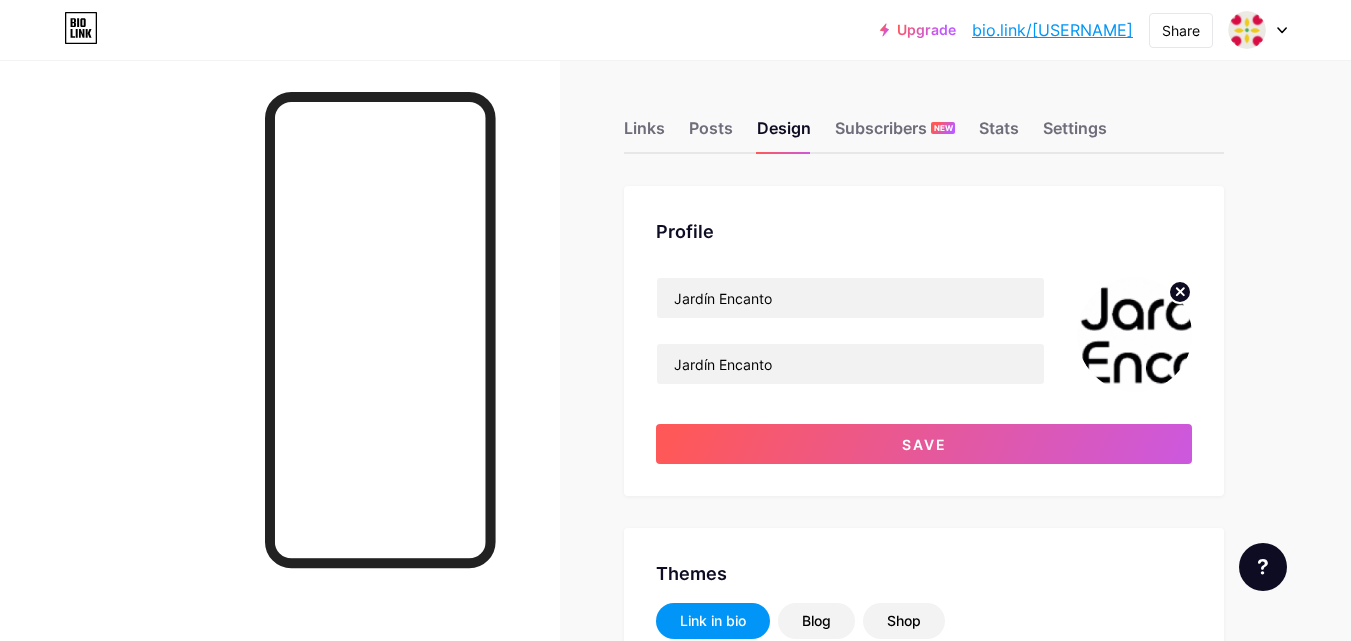 click 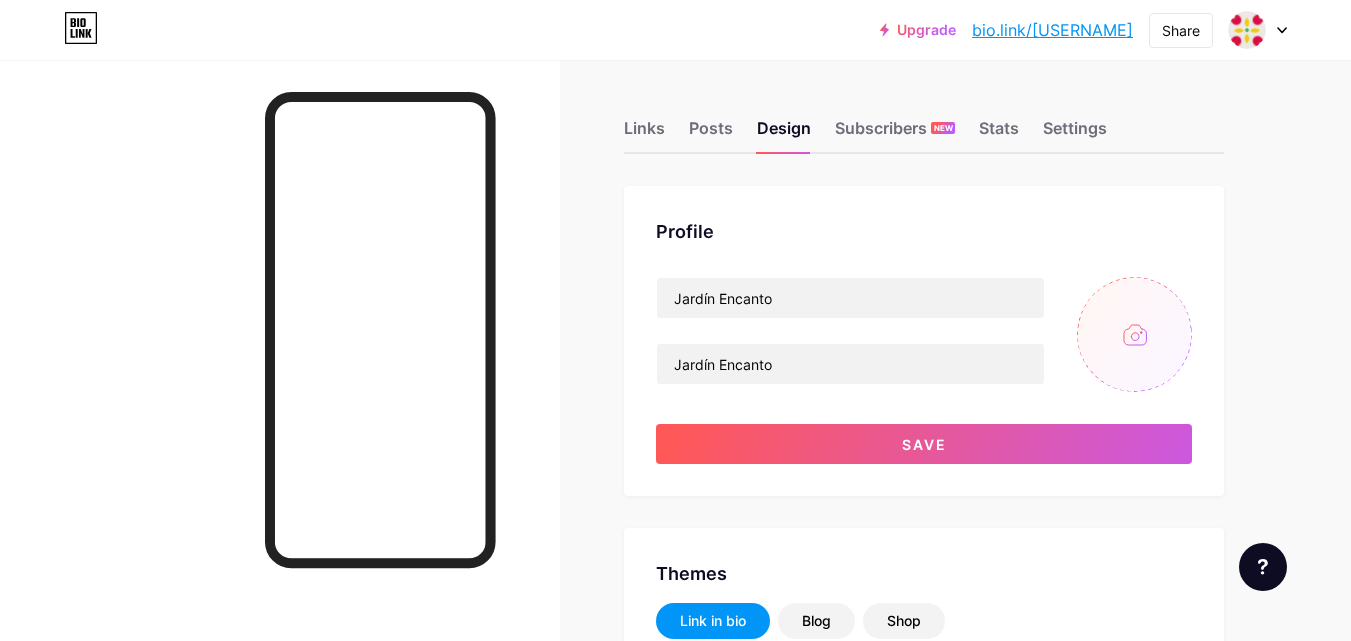 click at bounding box center (1134, 334) 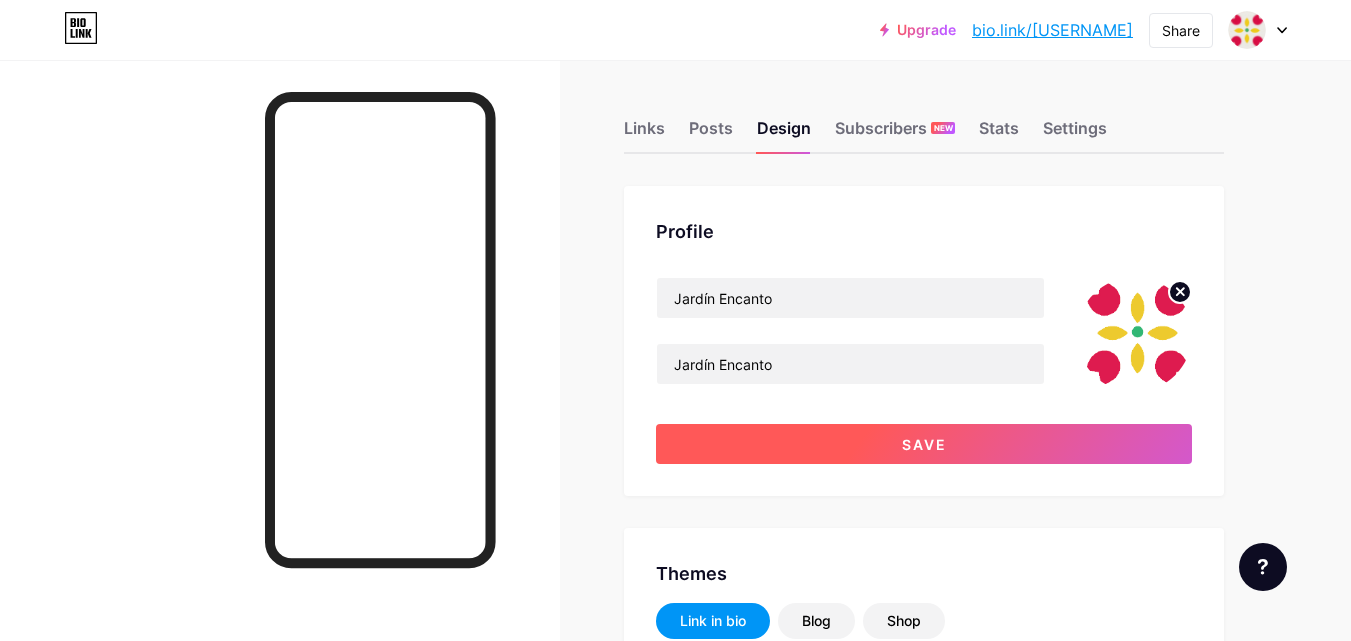 click on "Save" at bounding box center [924, 444] 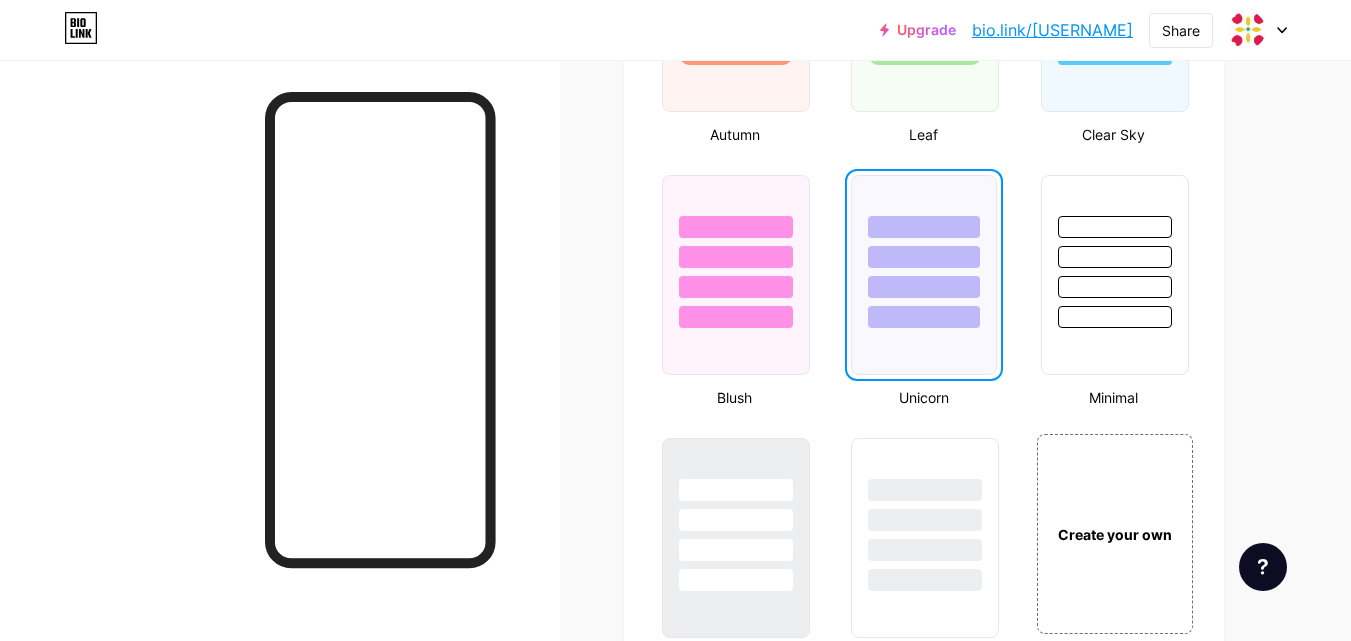 scroll, scrollTop: 2100, scrollLeft: 0, axis: vertical 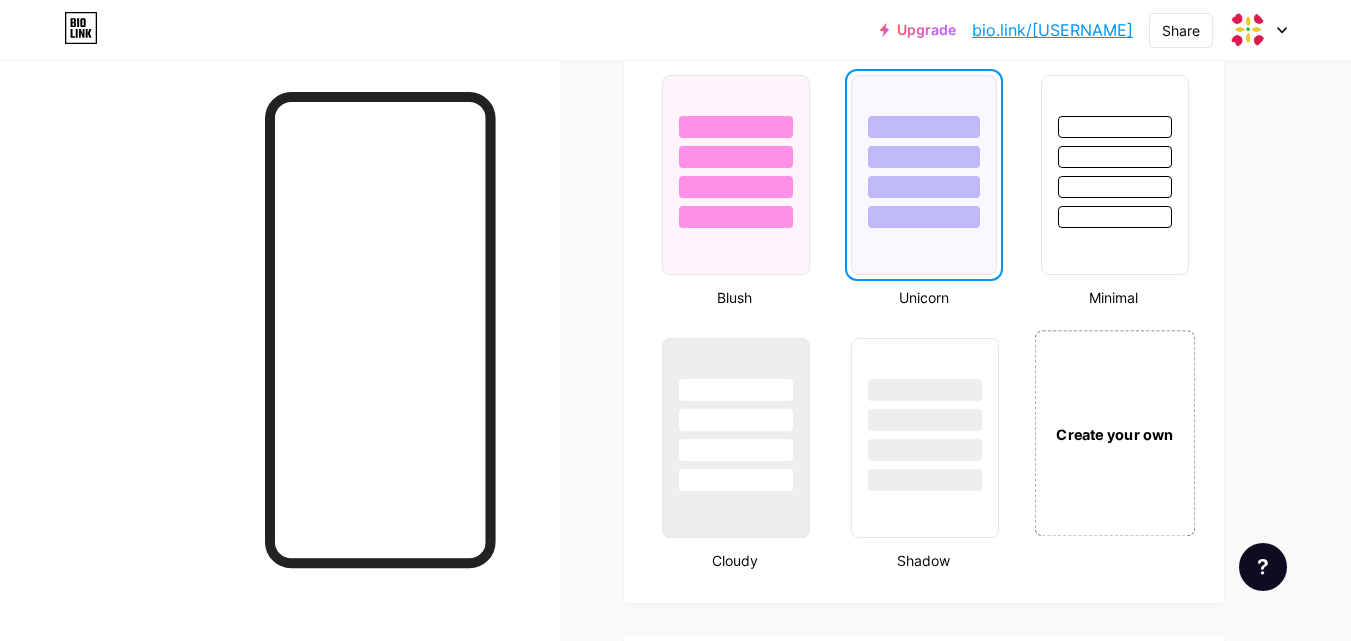 click on "Create your own" at bounding box center (1114, 433) 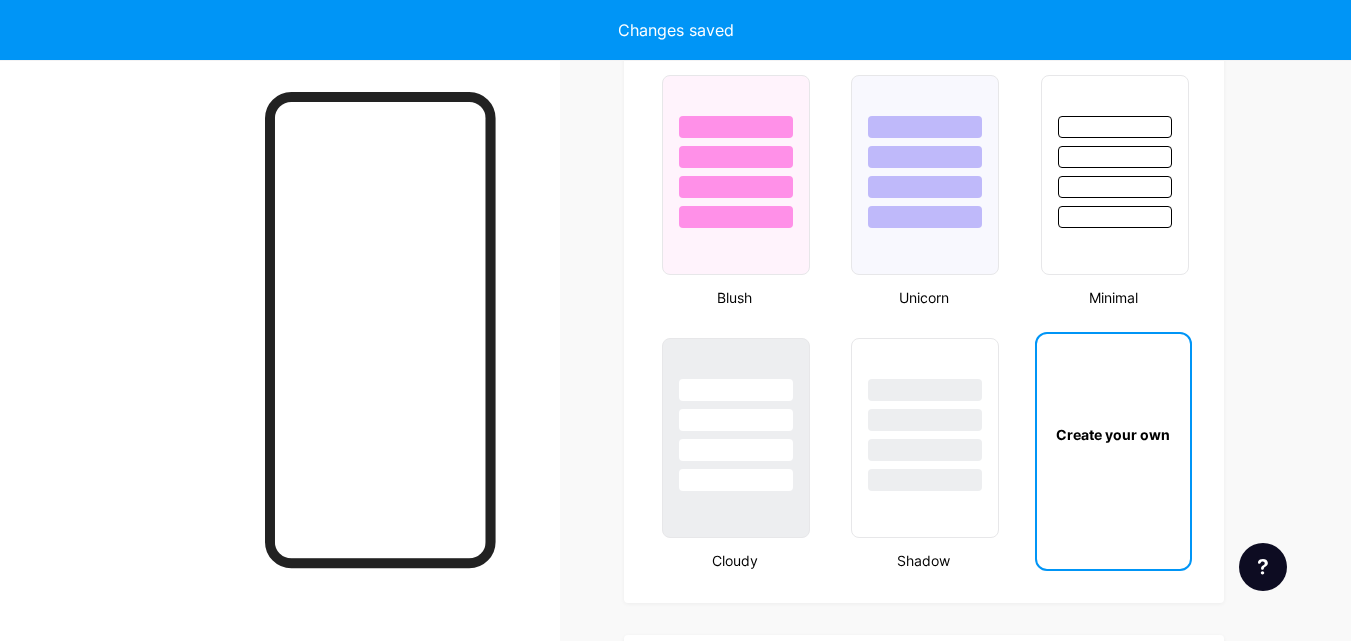 scroll, scrollTop: 2655, scrollLeft: 0, axis: vertical 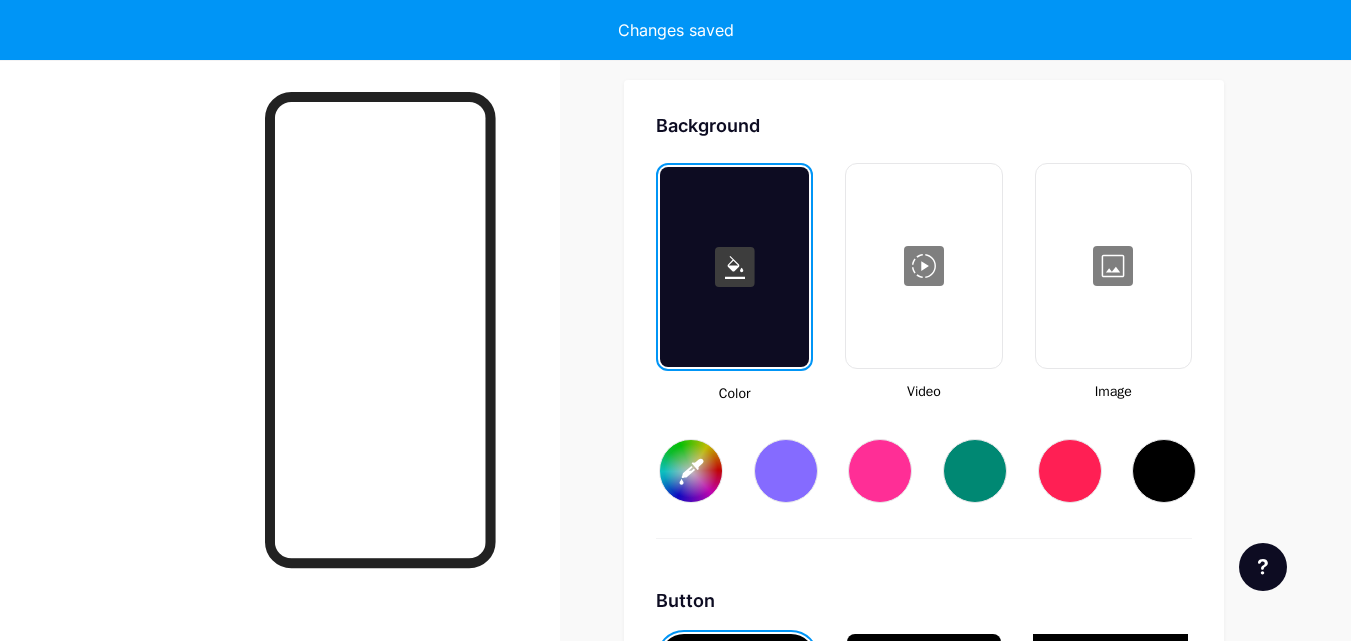 type on "#ffffff" 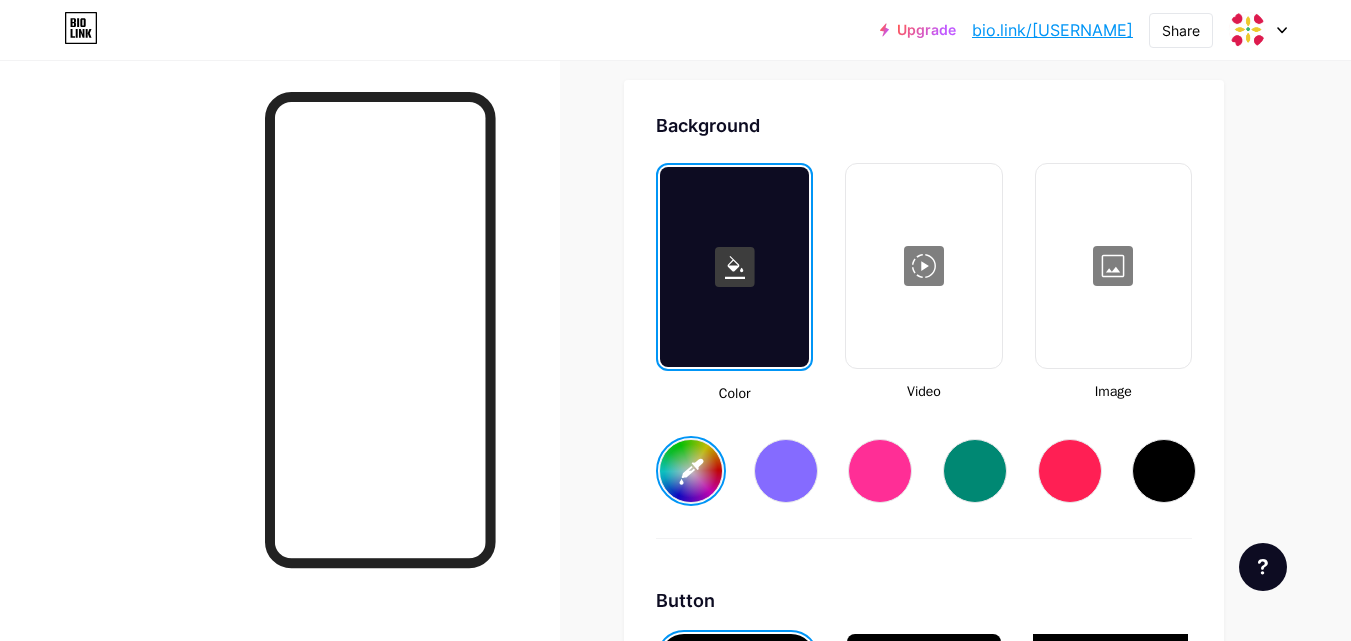 click at bounding box center (1113, 266) 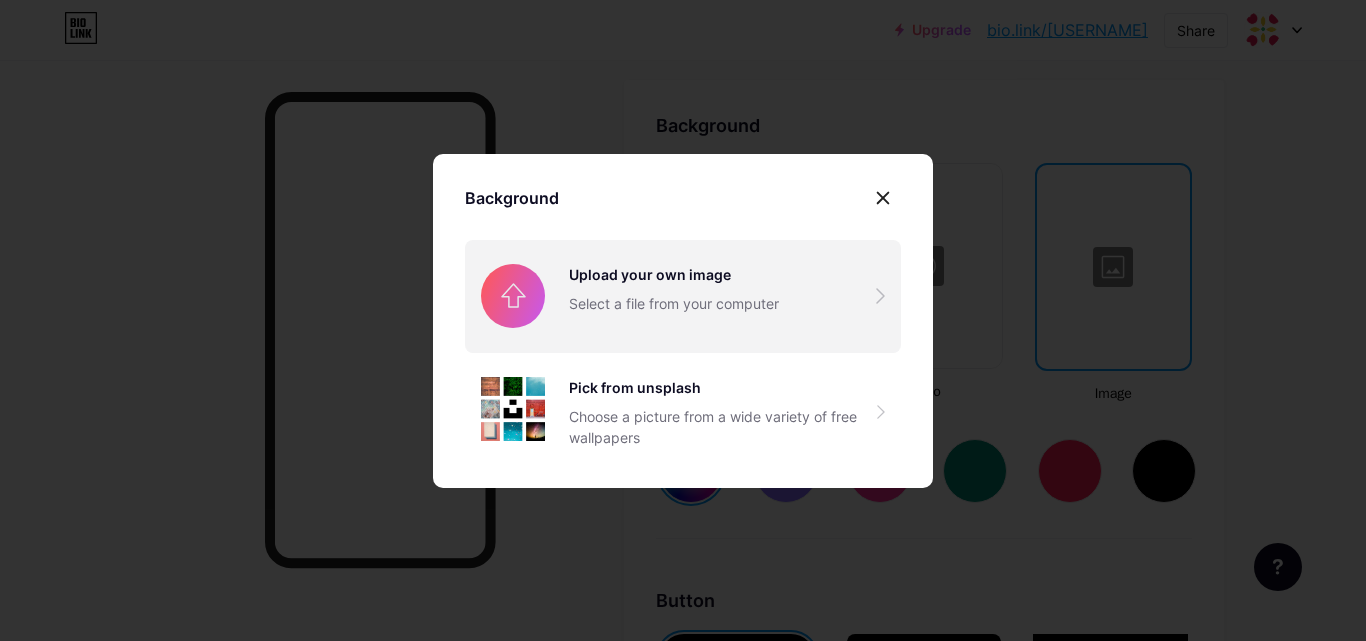 click at bounding box center [683, 296] 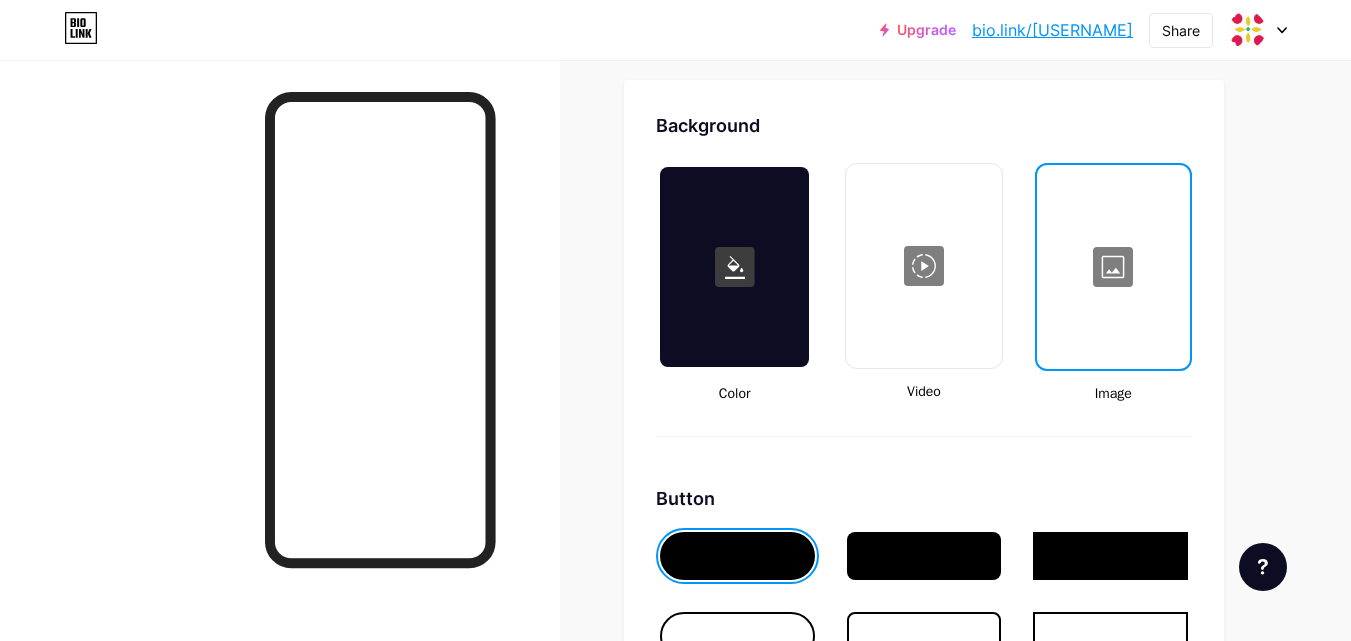scroll, scrollTop: 2755, scrollLeft: 0, axis: vertical 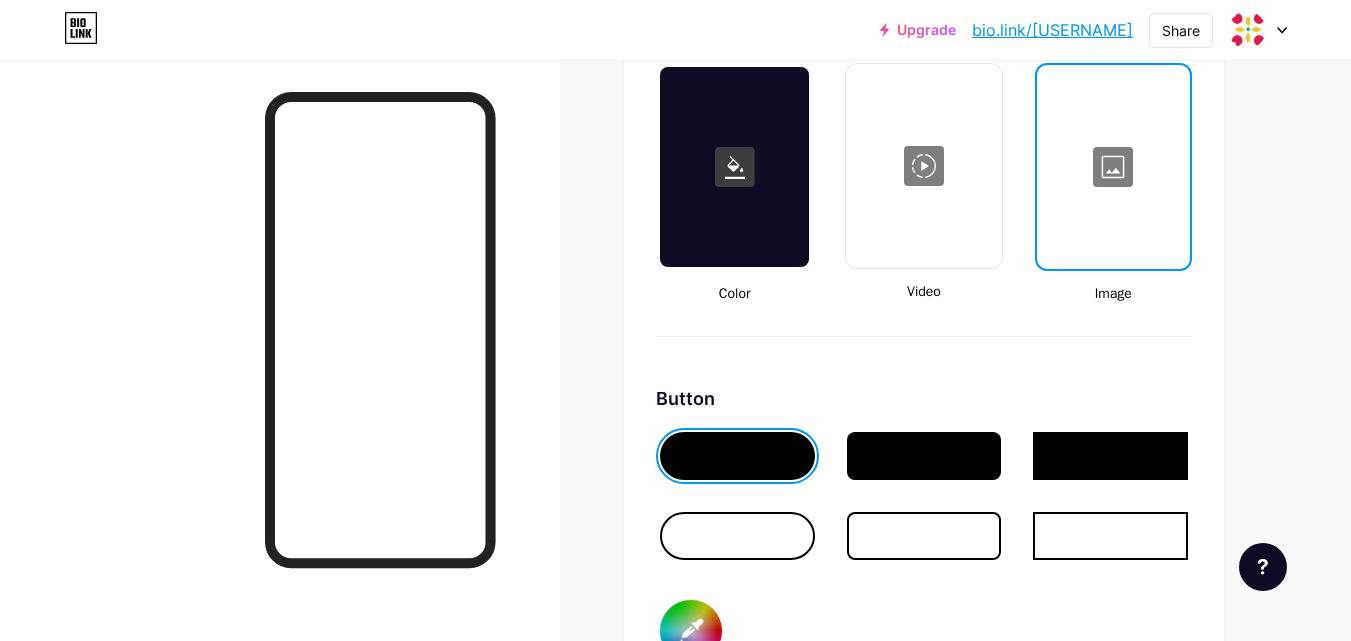 click at bounding box center [1113, 167] 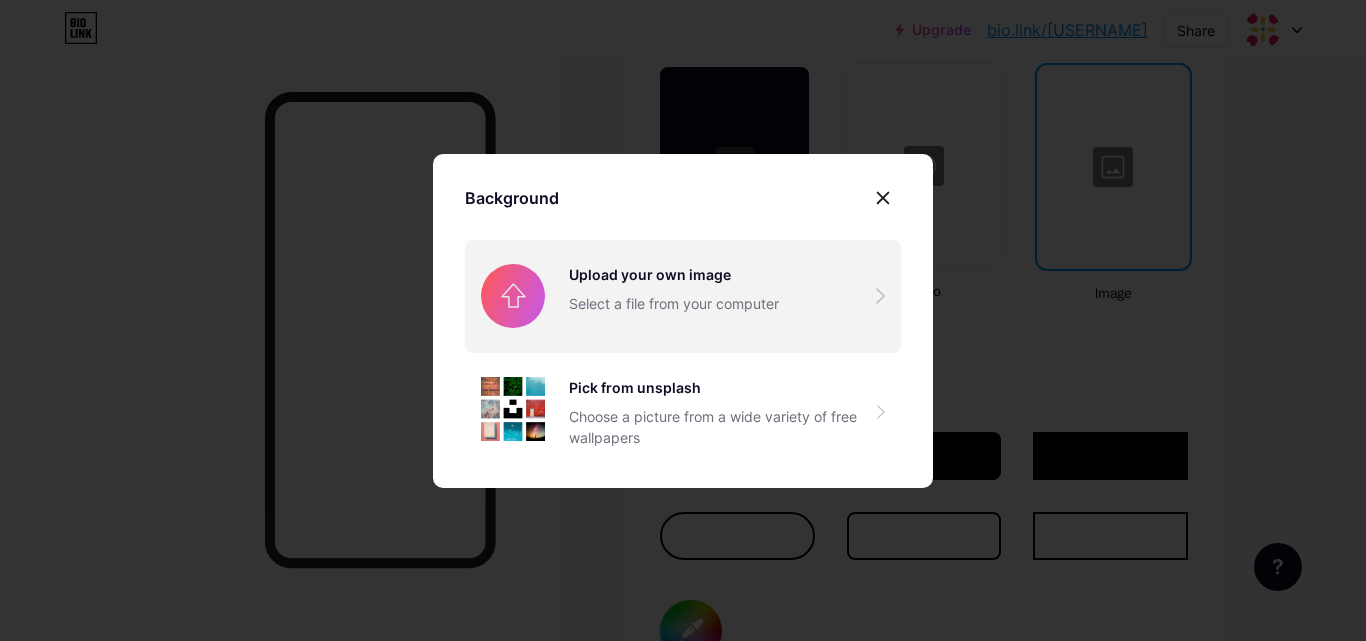 click at bounding box center (683, 296) 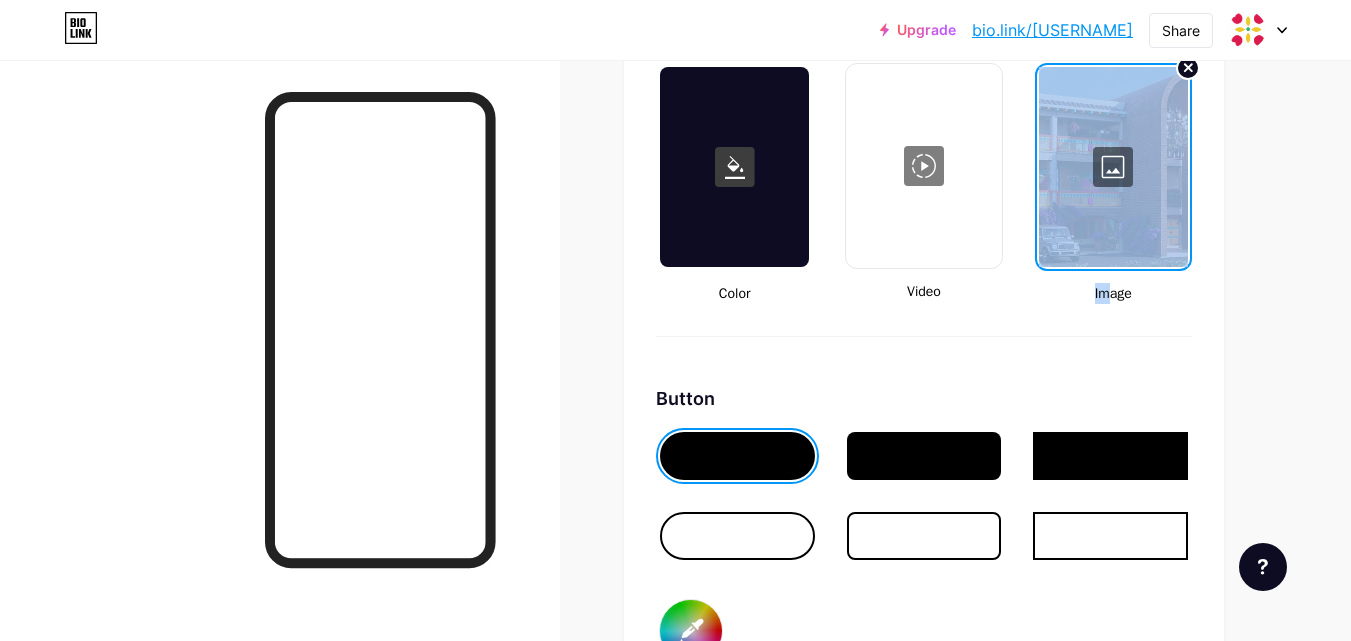 drag, startPoint x: 1130, startPoint y: 218, endPoint x: 1139, endPoint y: 301, distance: 83.48653 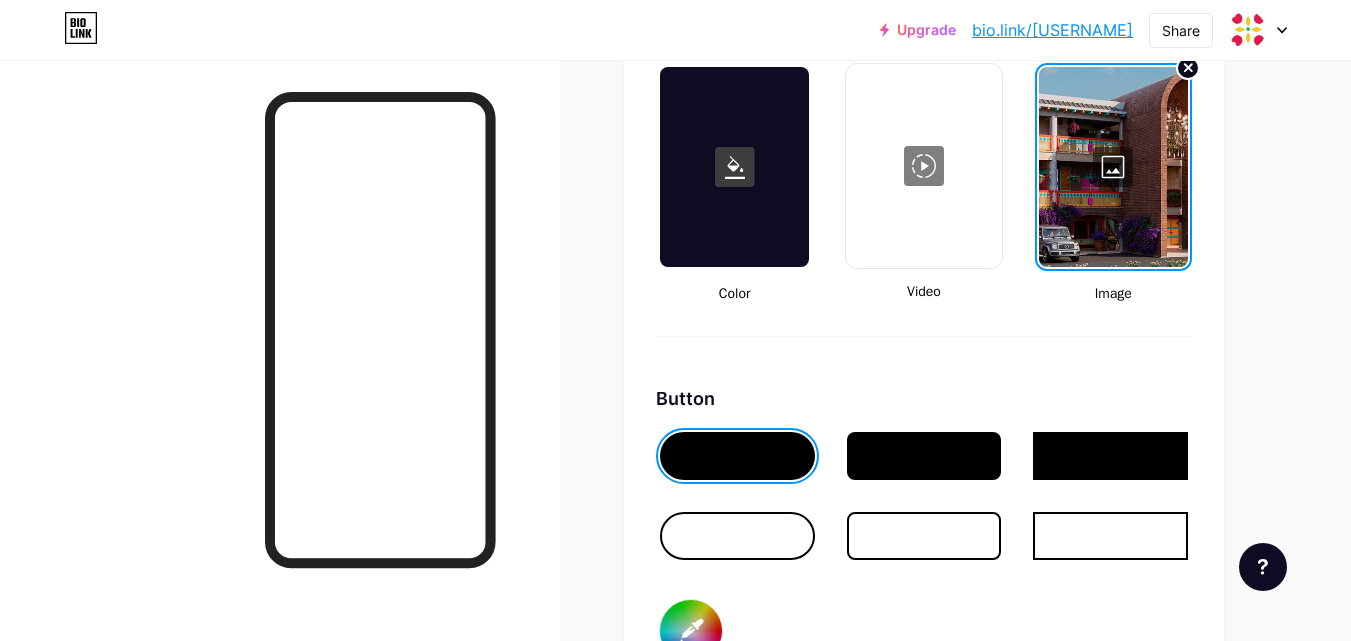 click at bounding box center [737, 536] 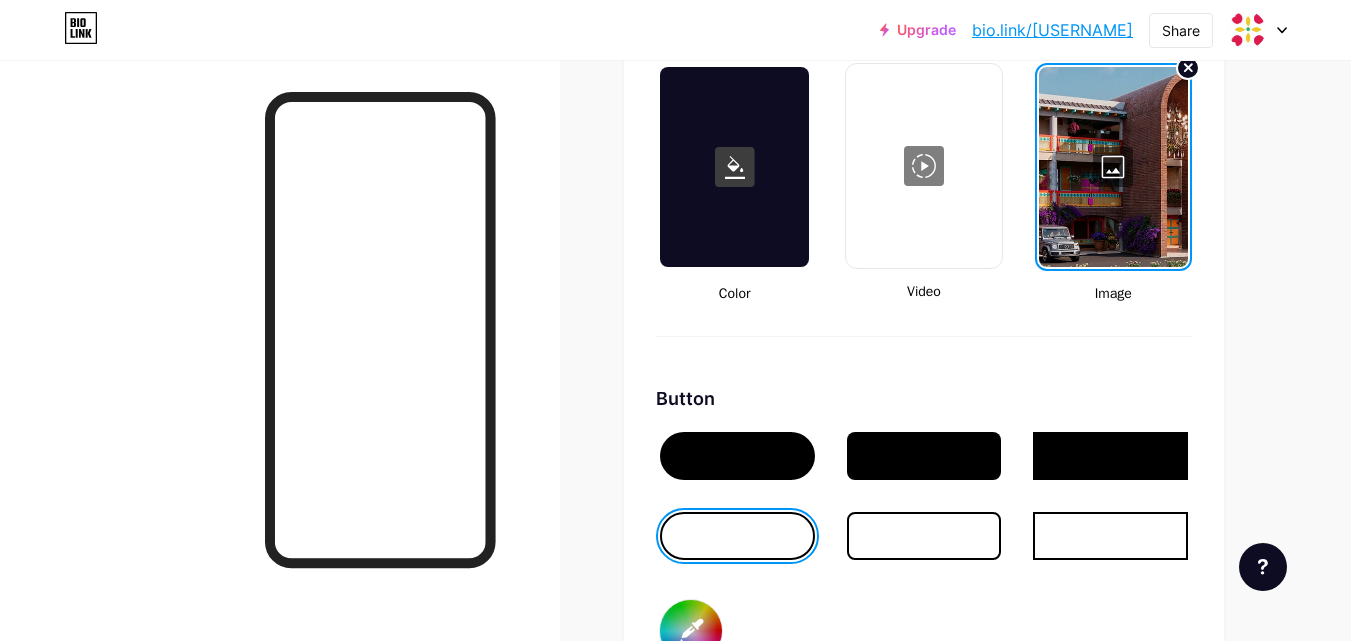 click at bounding box center [924, 536] 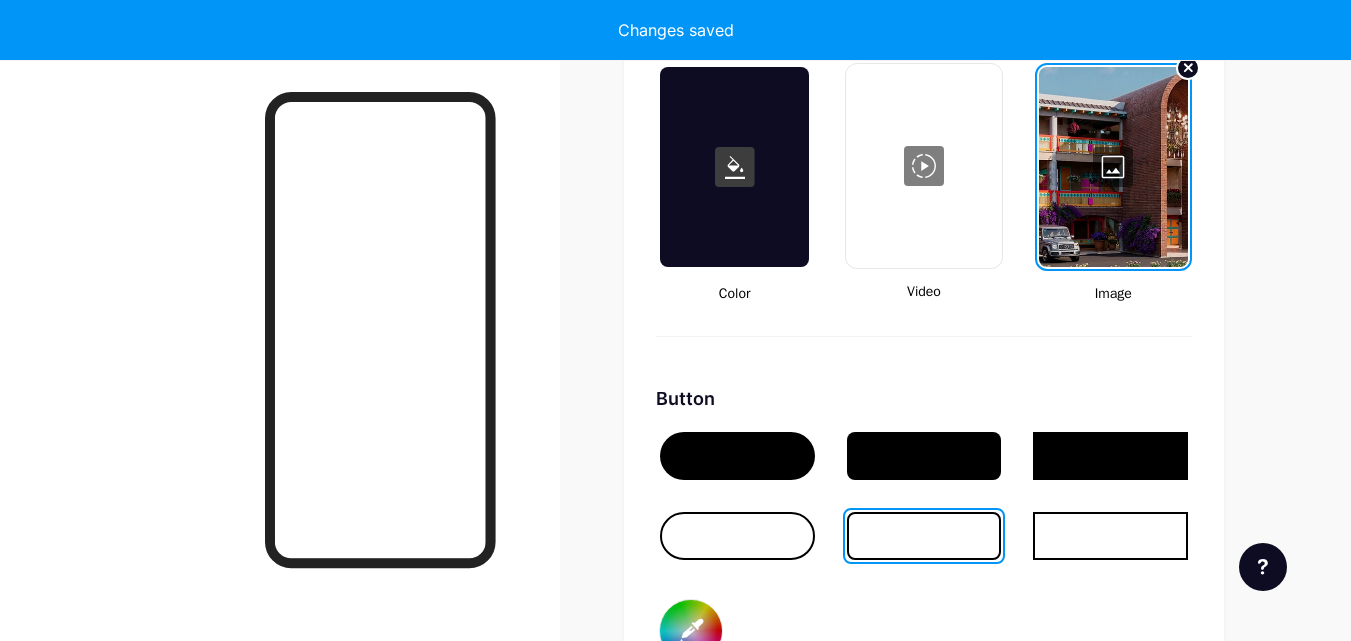 click at bounding box center [1110, 536] 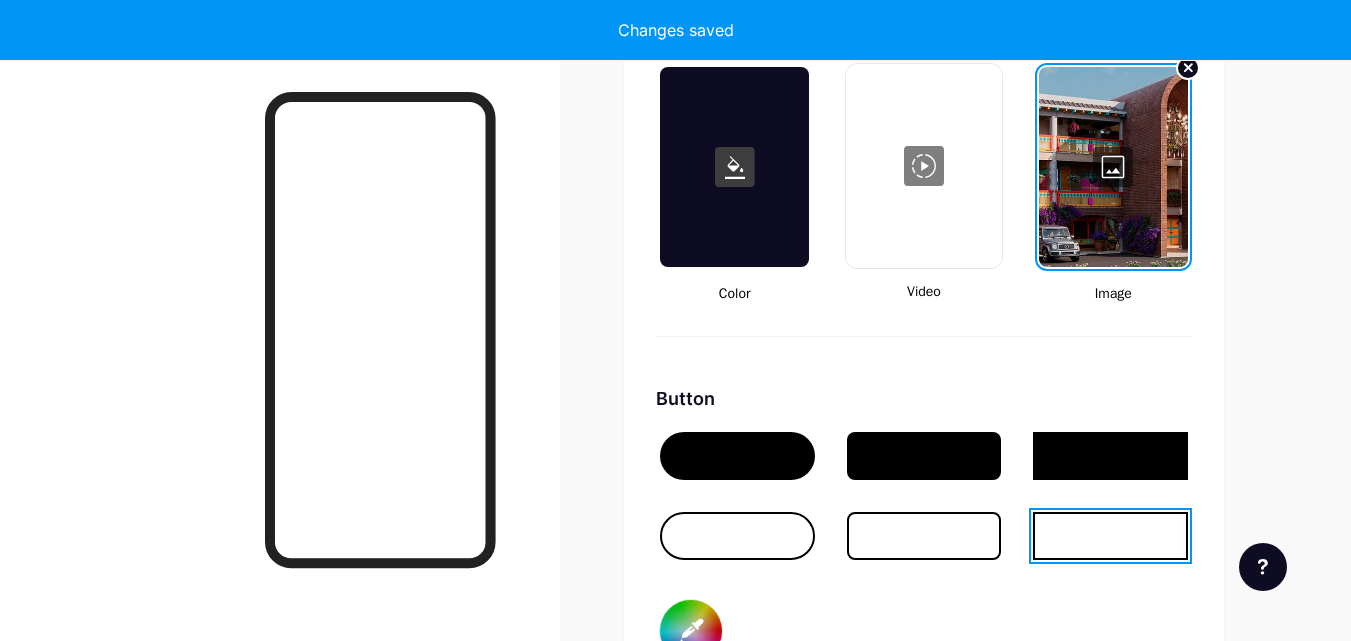 scroll, scrollTop: 2855, scrollLeft: 0, axis: vertical 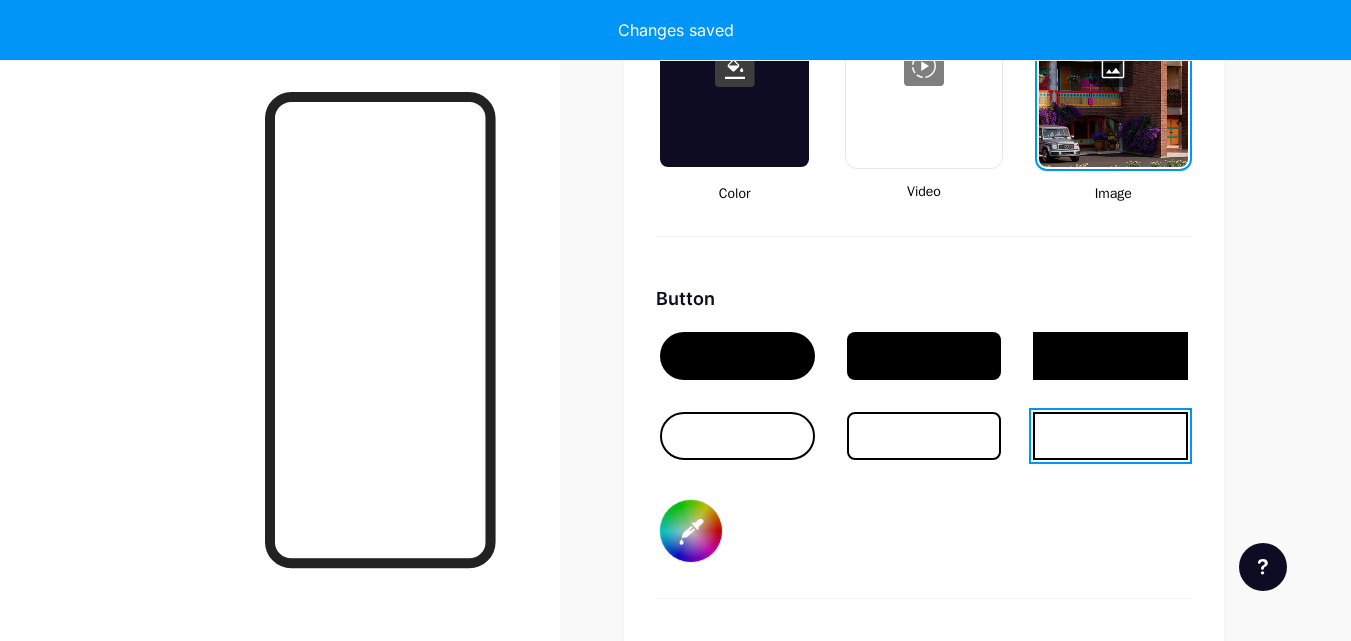 click on "#000000" at bounding box center (691, 531) 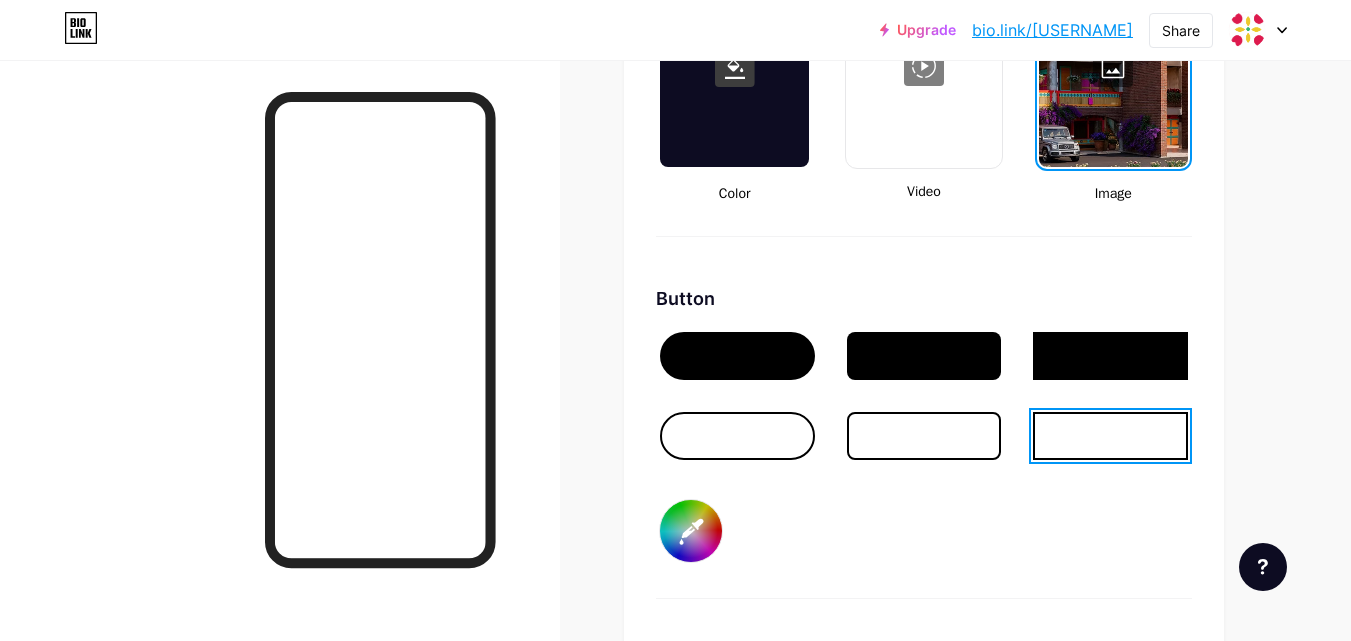 type on "#ffffff" 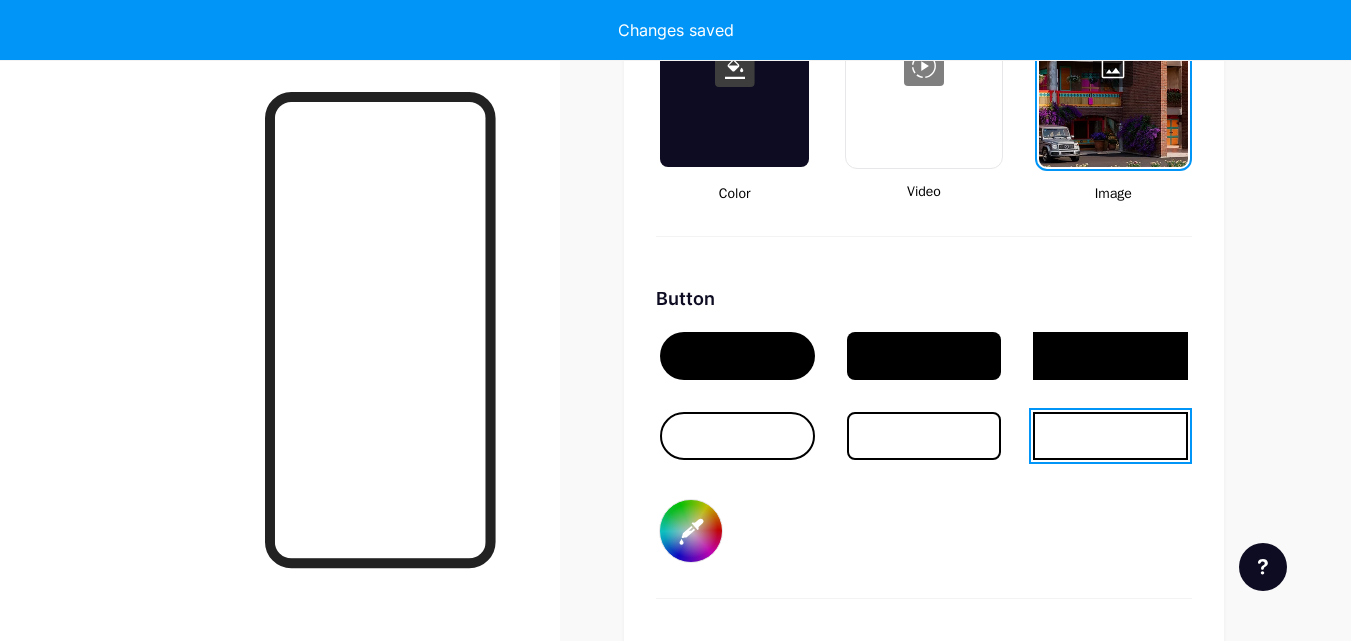 click at bounding box center (737, 356) 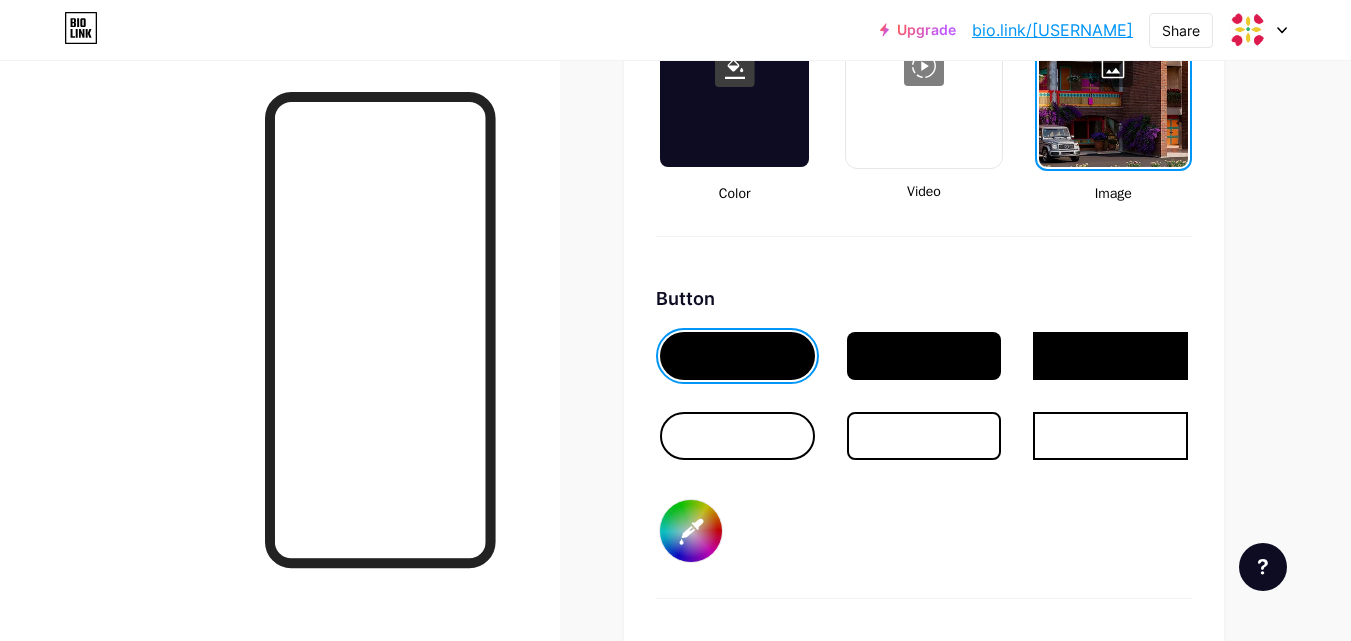 click on "Button       #ffffff" at bounding box center [924, 442] 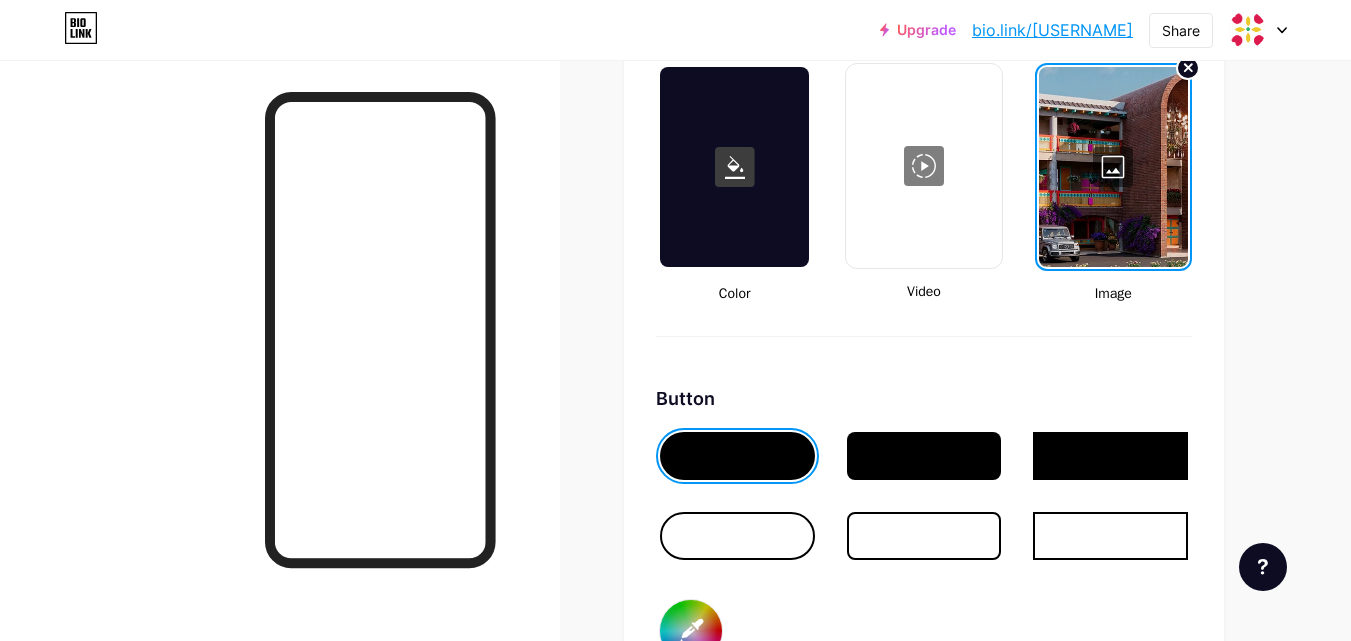 click at bounding box center [1113, 167] 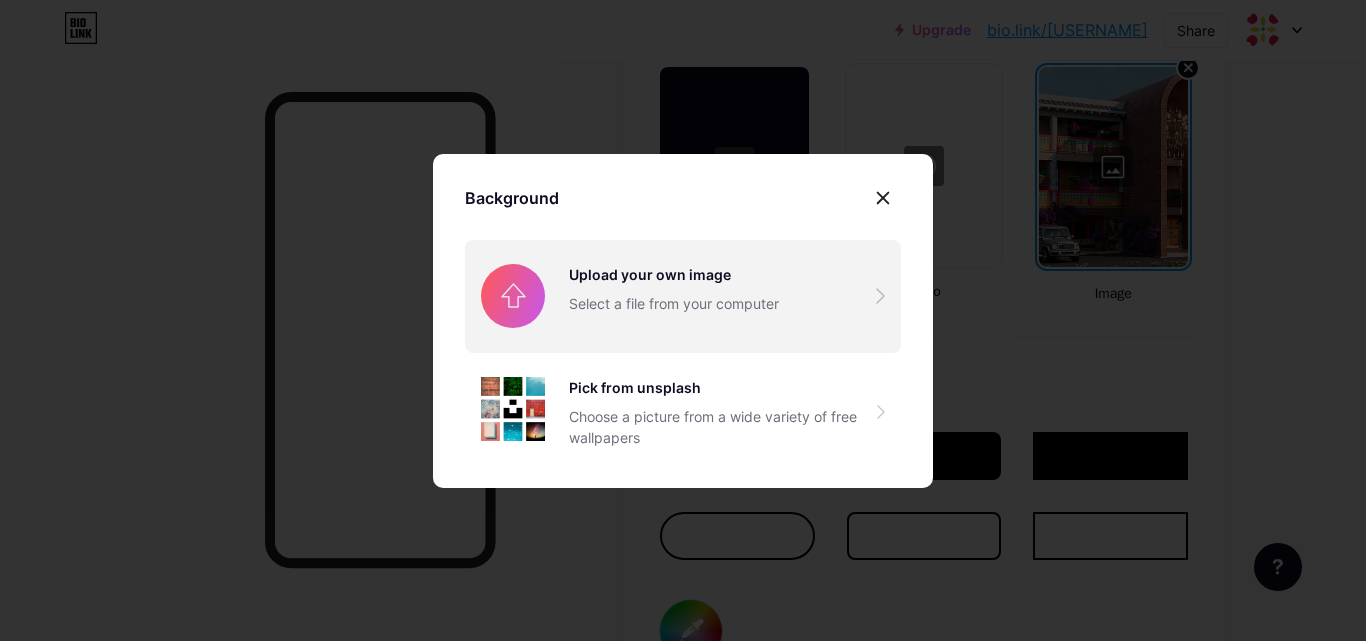 click at bounding box center [683, 296] 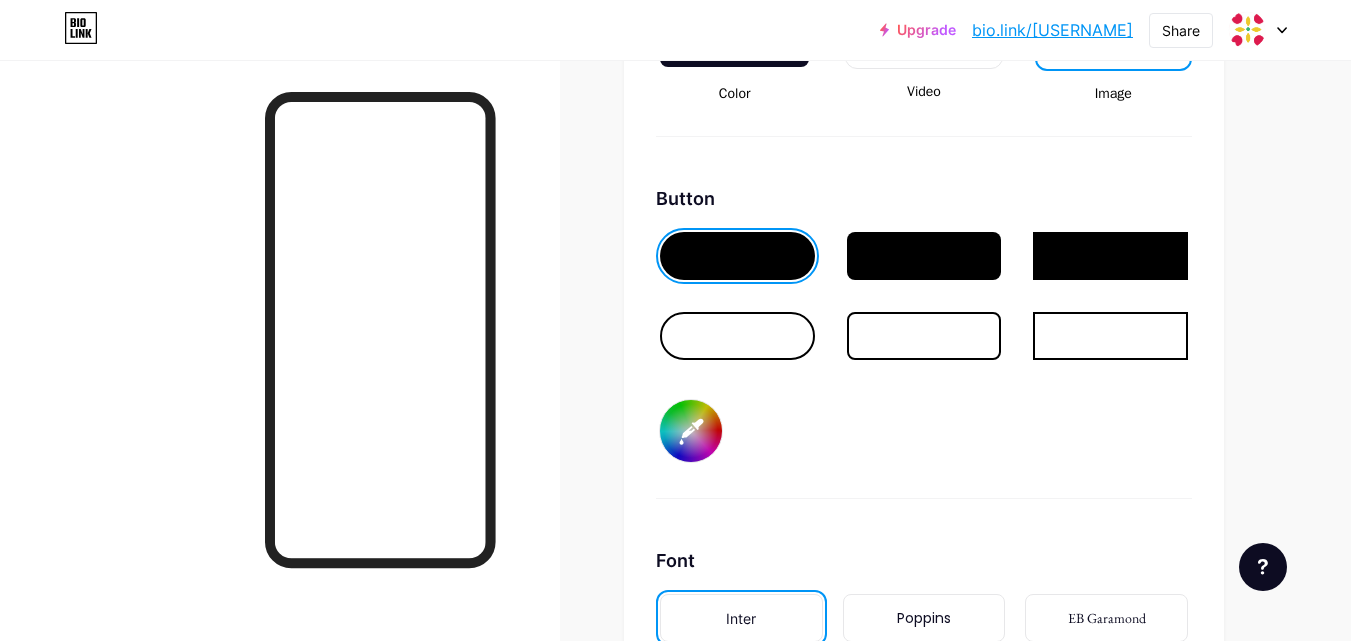 scroll, scrollTop: 3155, scrollLeft: 0, axis: vertical 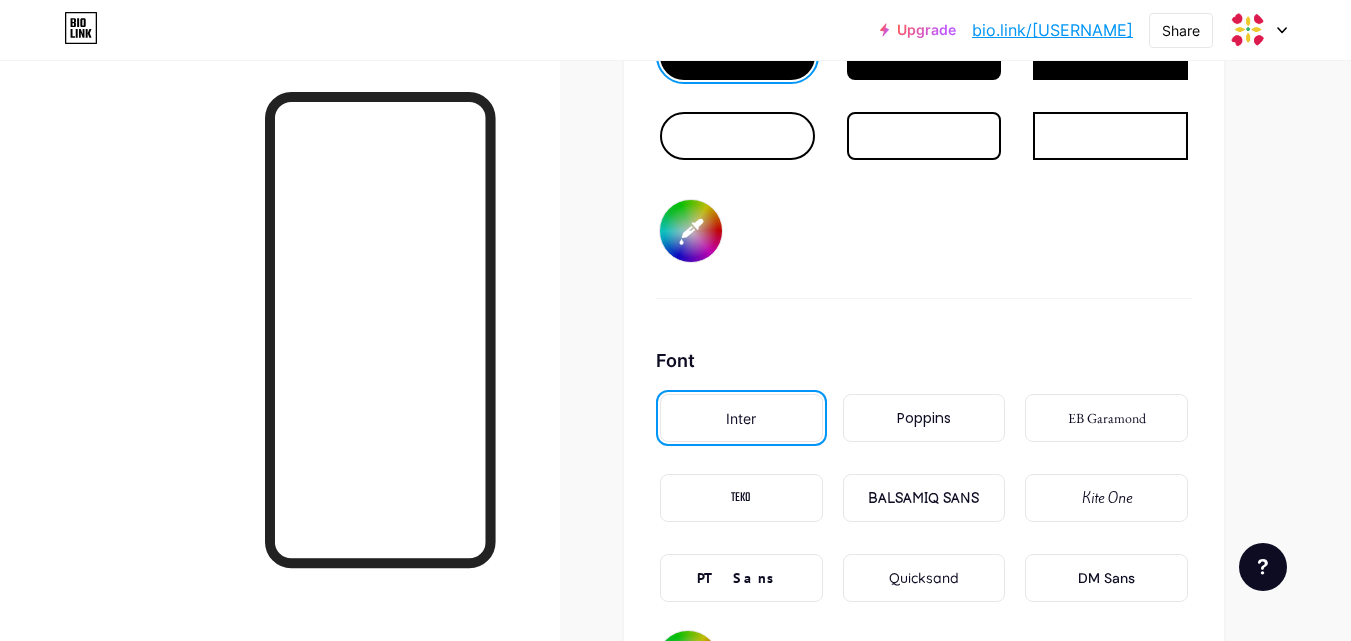 click on "PT Sans" at bounding box center [741, 578] 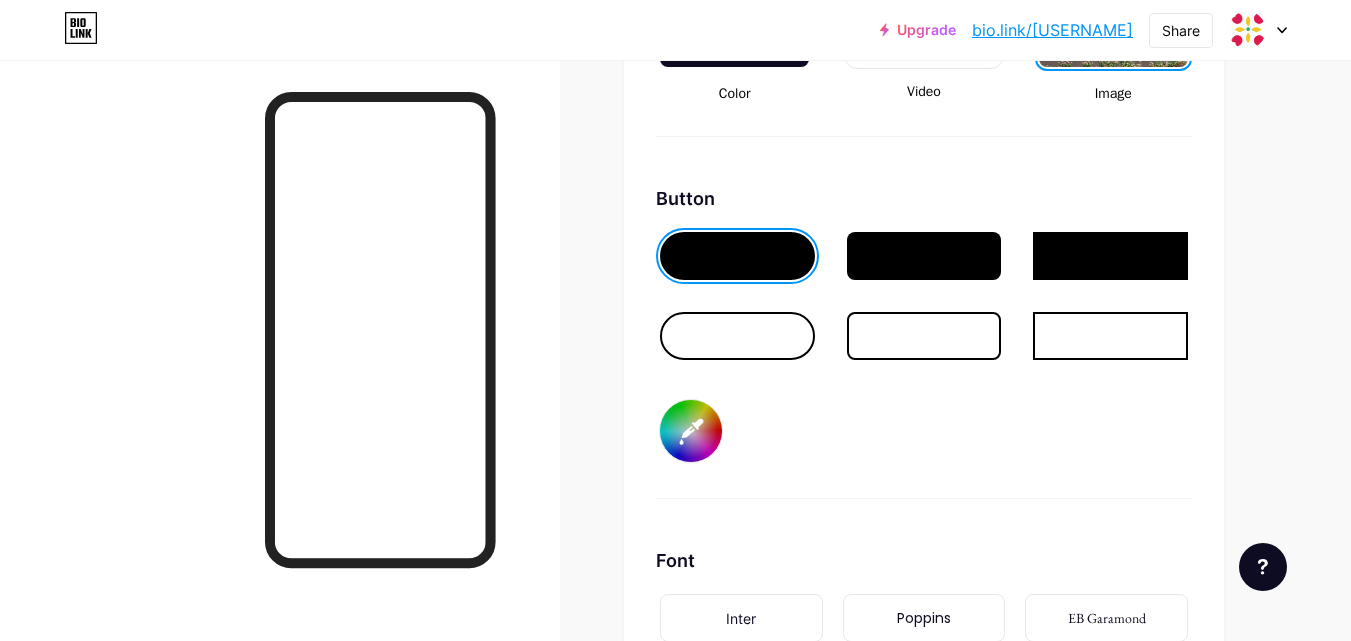 scroll, scrollTop: 2555, scrollLeft: 0, axis: vertical 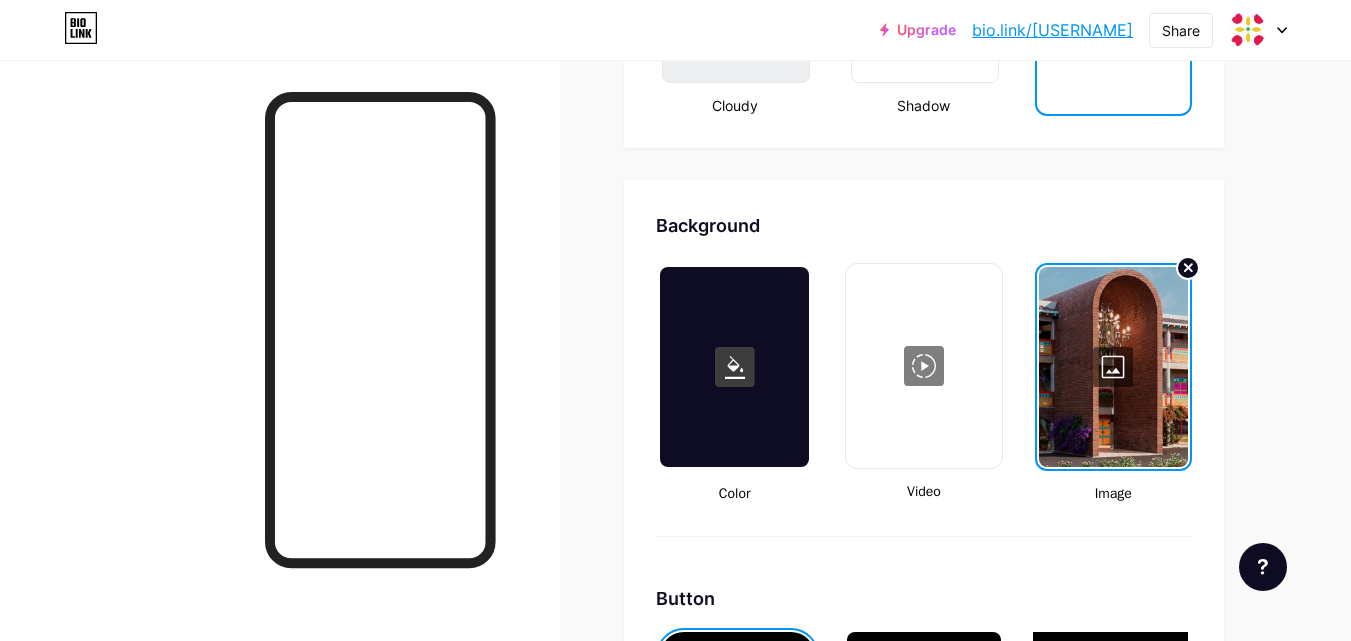 click at bounding box center [1113, 367] 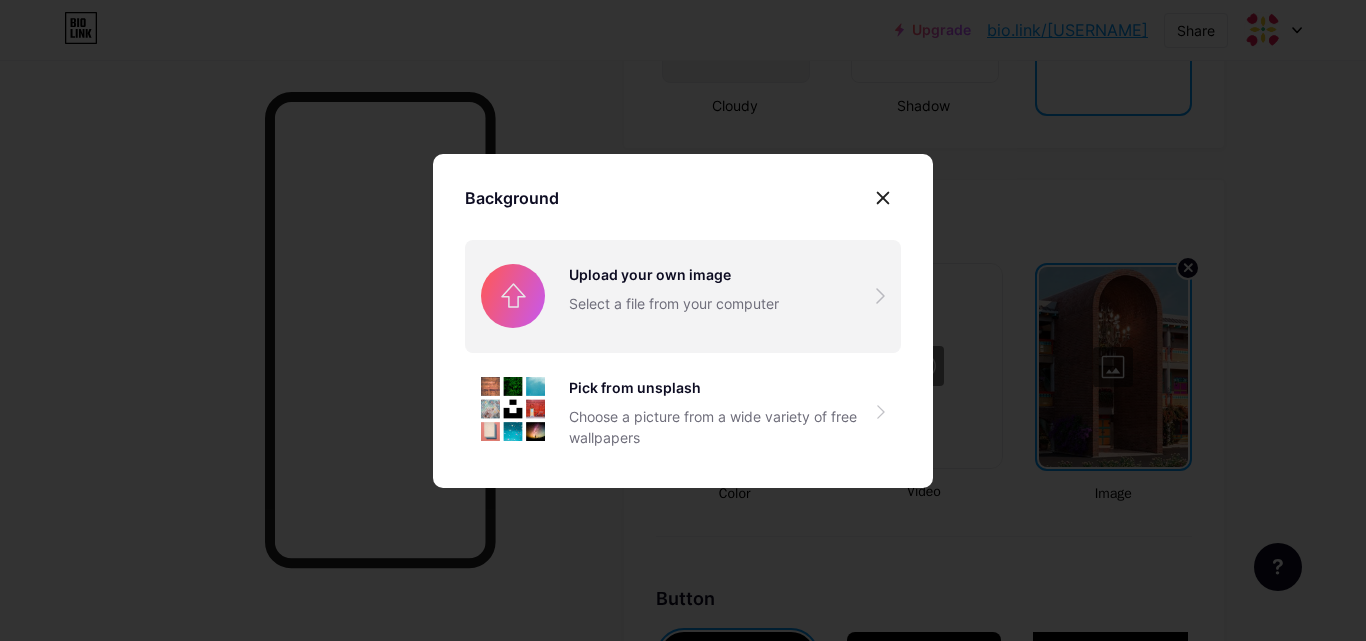 click at bounding box center (683, 296) 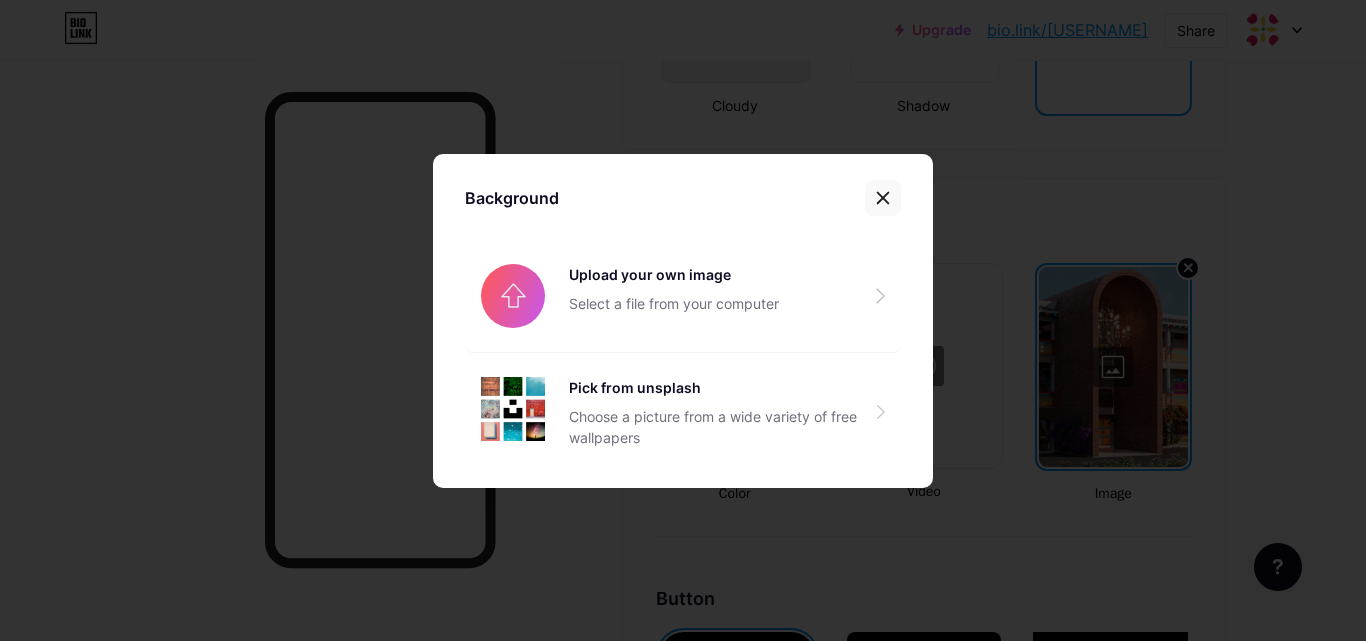click 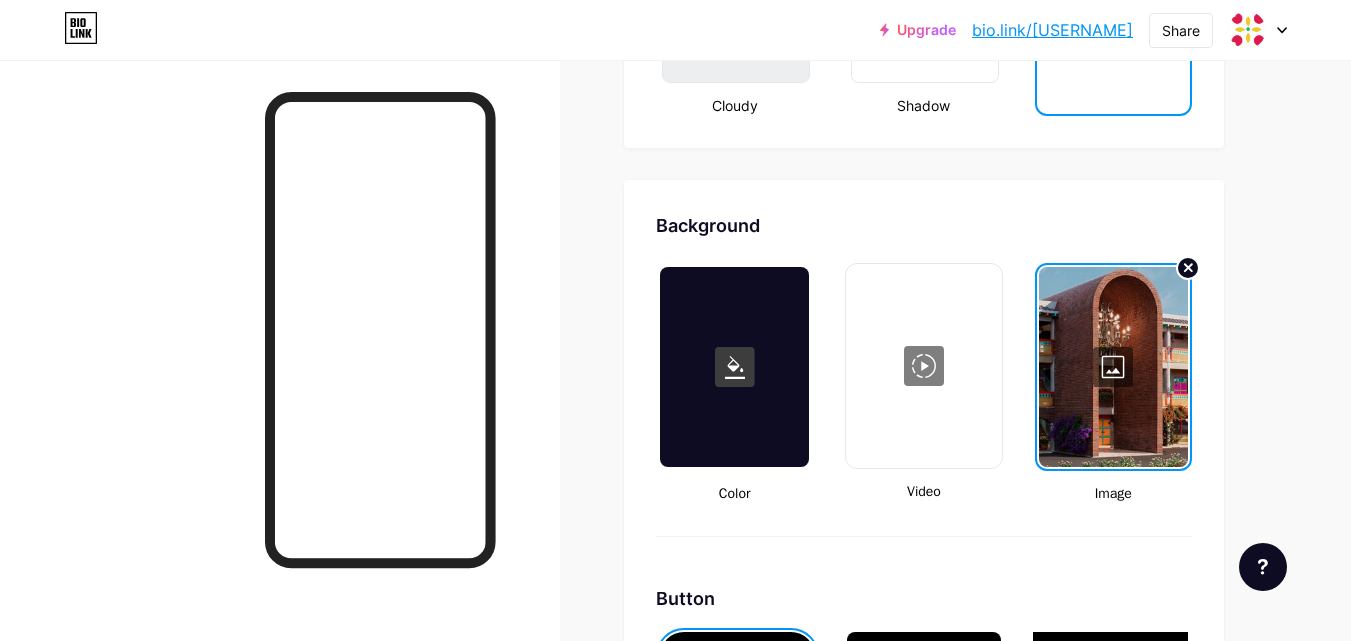 click on "Create your own" at bounding box center (1113, -21) 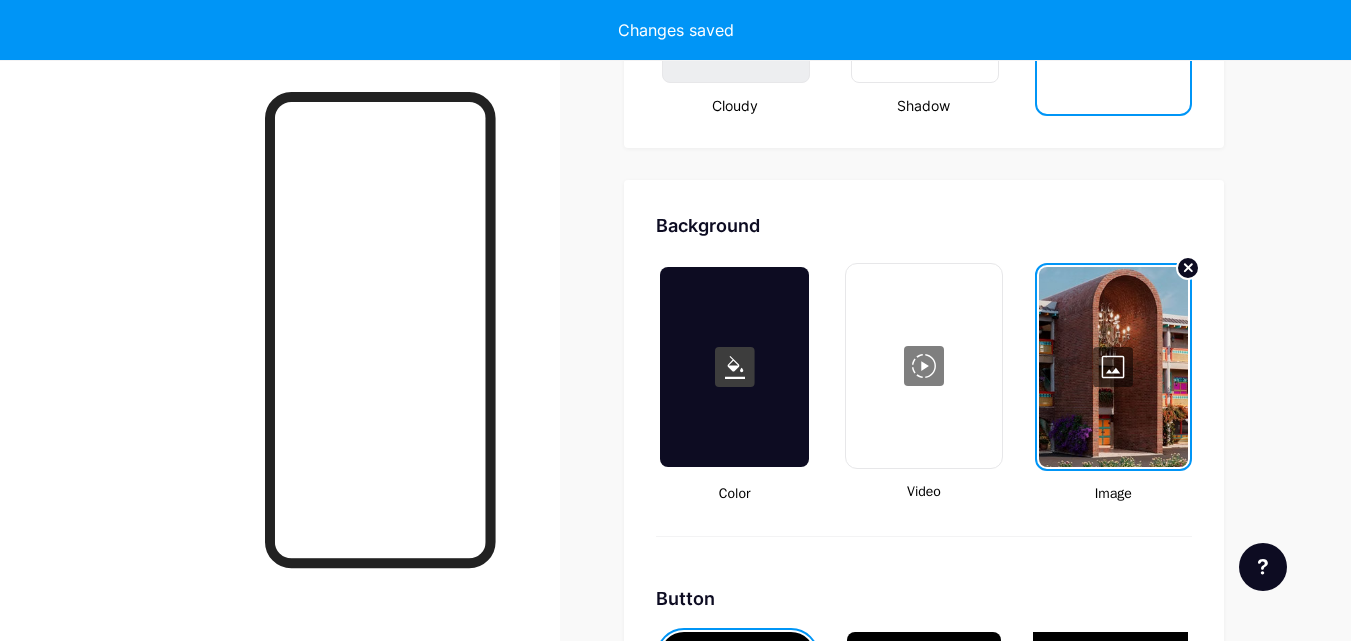 scroll, scrollTop: 2655, scrollLeft: 0, axis: vertical 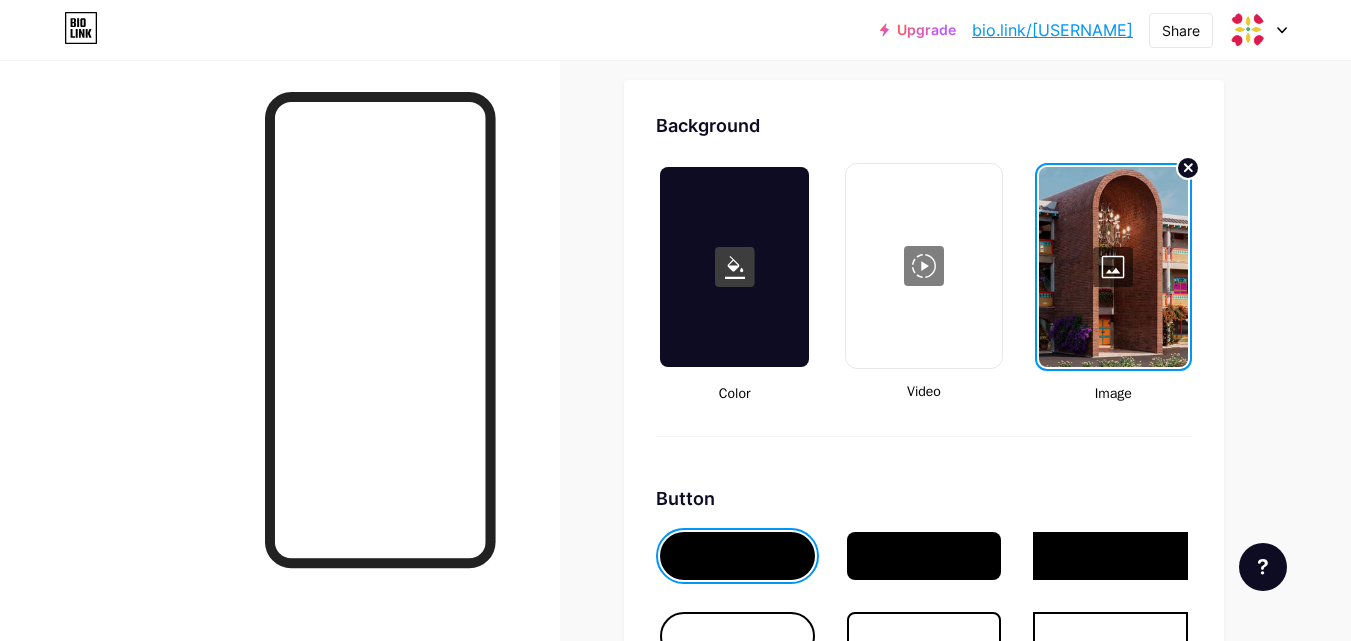 click at bounding box center (1113, 267) 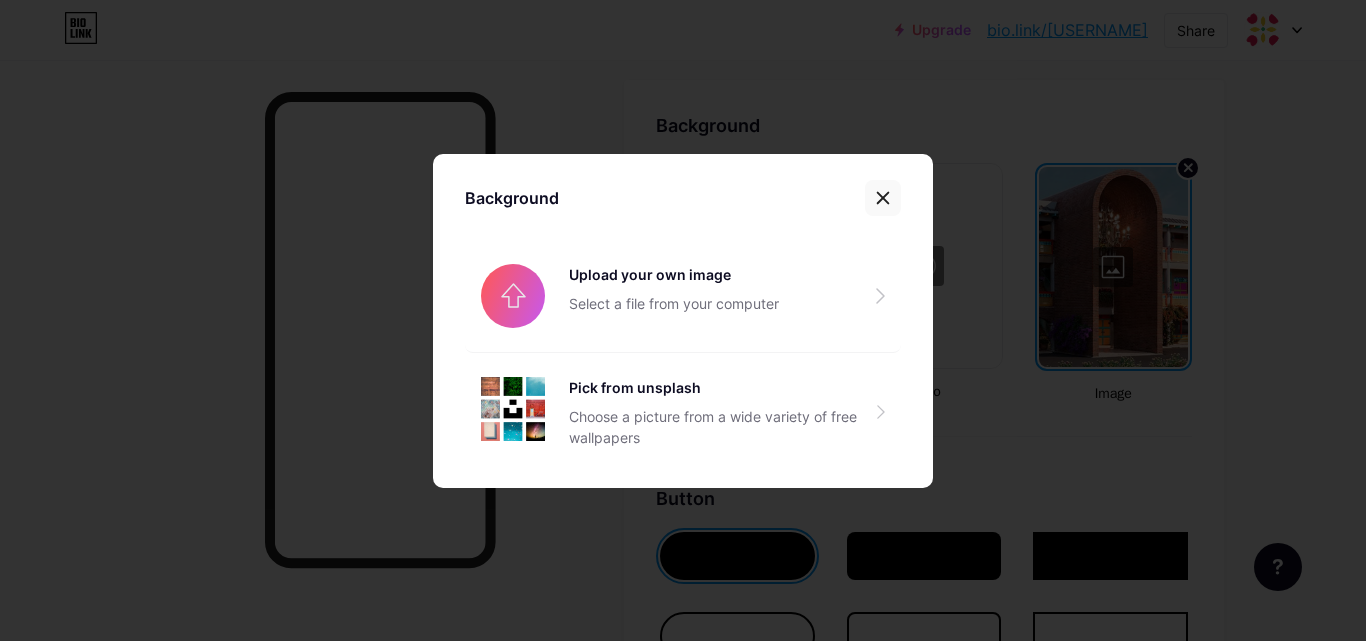 click at bounding box center [883, 198] 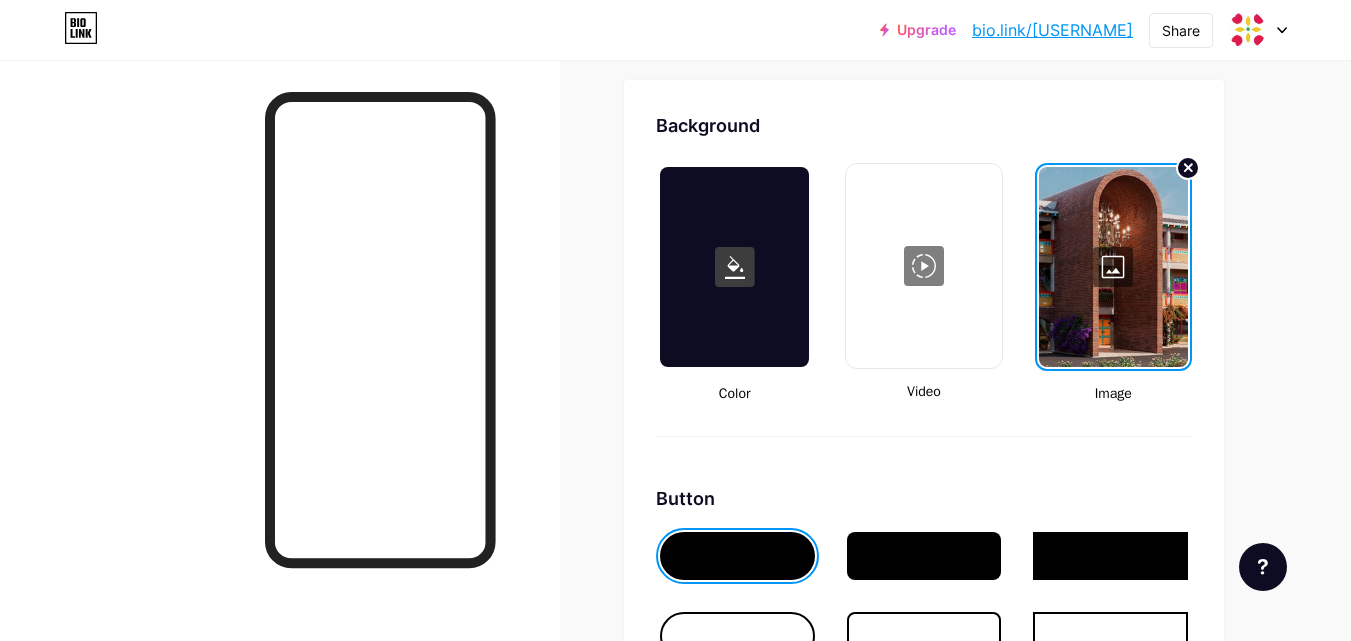 click at bounding box center (923, 266) 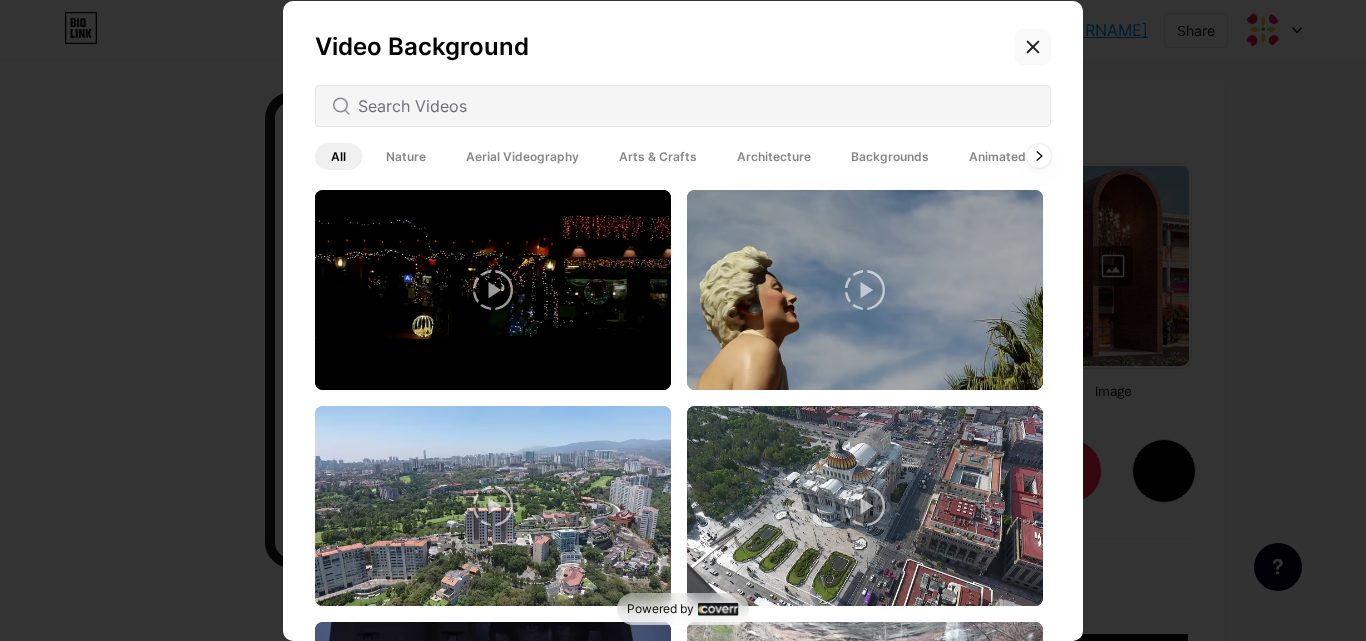click 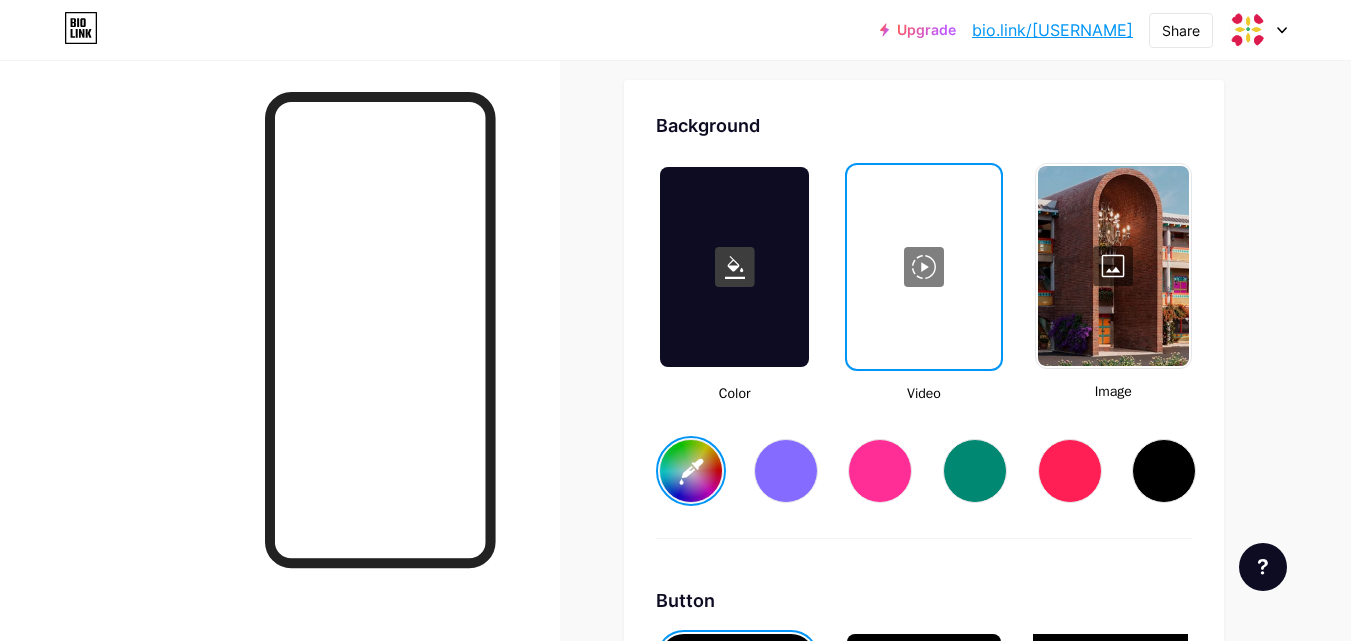 click on "Upgrade   bio.link/[USERNAME]   bio.link/[USERNAME]   Share               Switch accounts     Jardín Encanto   bio.link/[USERNAME]       + Add a new page        Account settings   Logout   Link Copied
Links
Posts
Design
Subscribers
NEW
Stats
Settings     Profile   Jardín Encanto     Jardín Encanto                   Themes   Link in bio   Blog   Shop       Basics       Carbon       Xmas 23       Pride       Glitch       Winter · Live       Glassy · Live       Chameleon · Live       Rainy Night · Live       Neon · Live       Summer       Retro       Strawberry · Live       Desert       Sunny       Autumn       Leaf       Clear Sky       Blush       Unicorn       Minimal       Cloudy       Shadow     Create your own           Changes saved     Background         Color           Video             Image           #ffffff     Button       #ffffff   Font   Inter Poppins EB Garamond TEKO BALSAMIQ SANS" at bounding box center [675, -317] 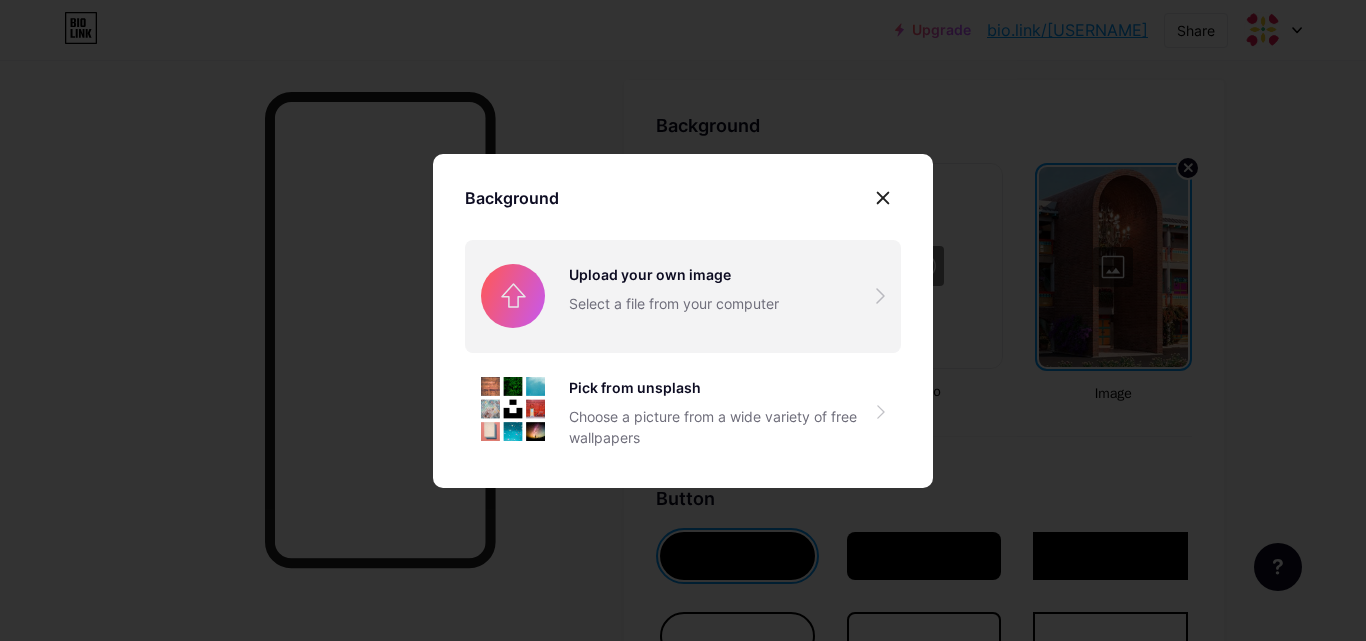 click at bounding box center (683, 296) 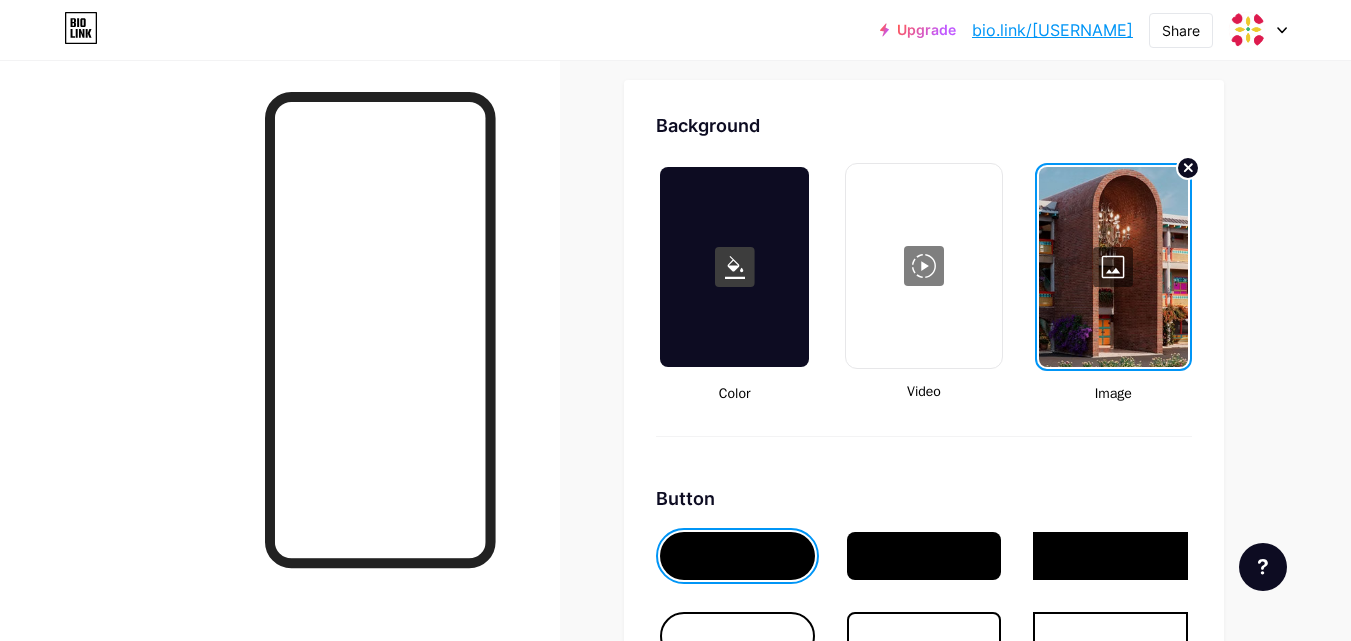click at bounding box center (1113, 267) 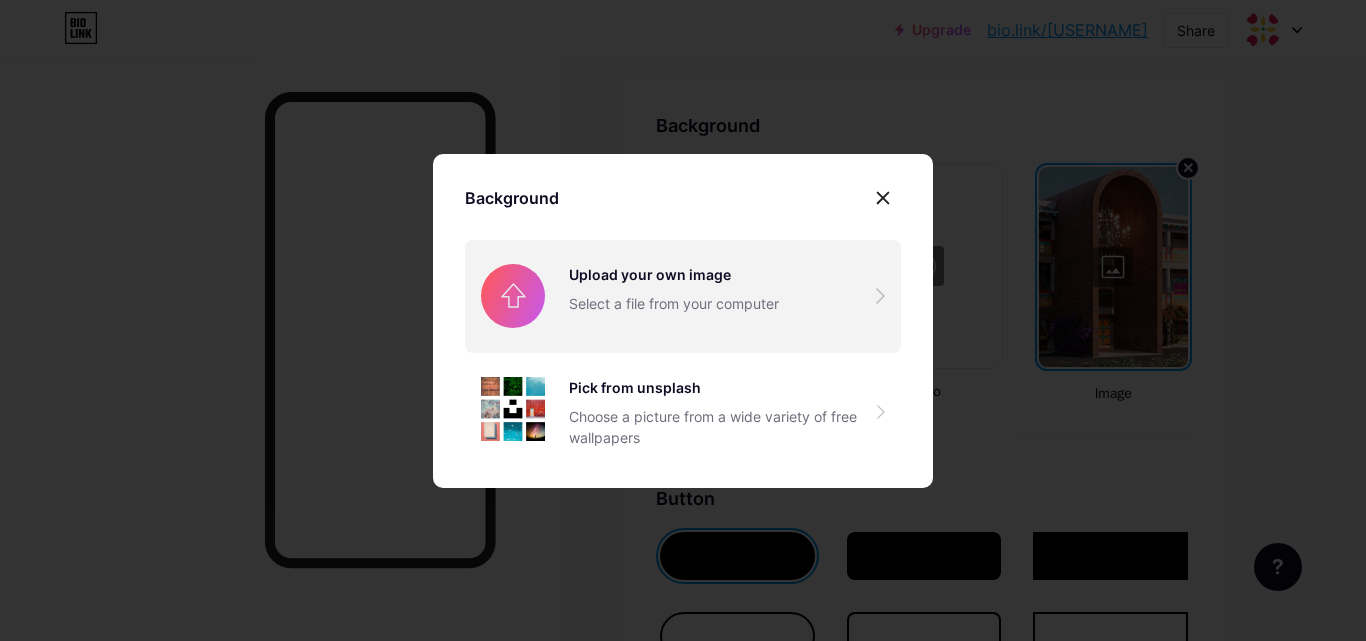 click at bounding box center (683, 296) 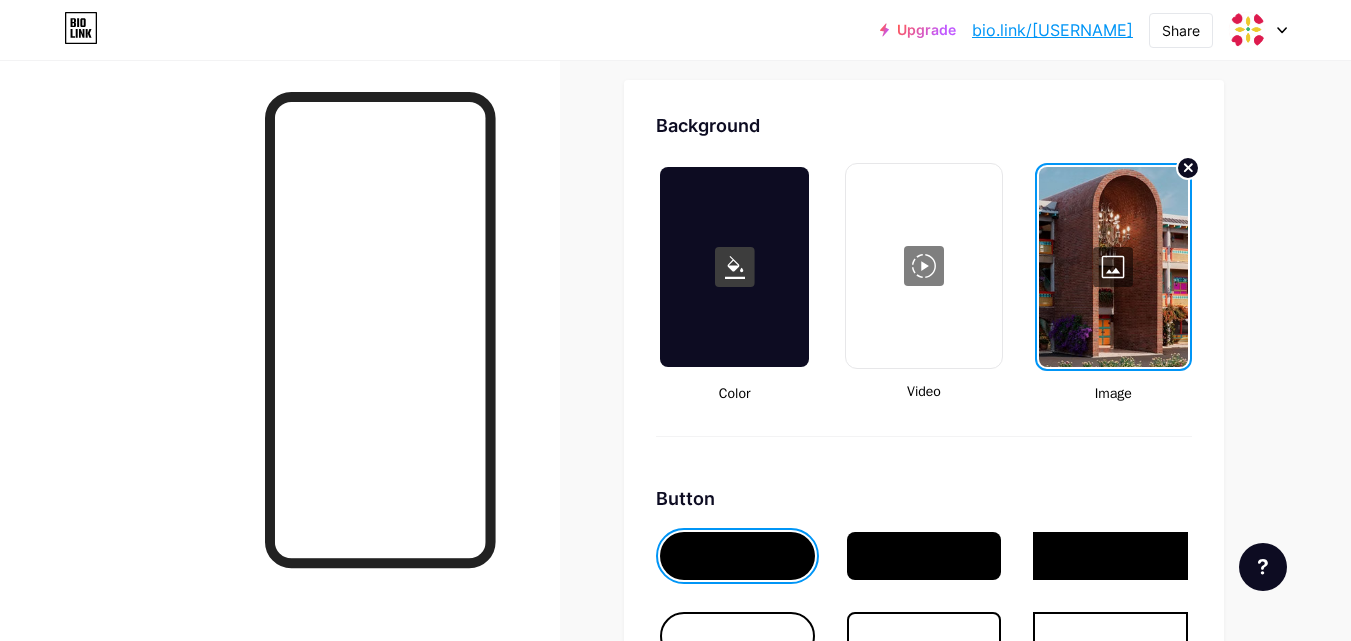 click at bounding box center (1113, 267) 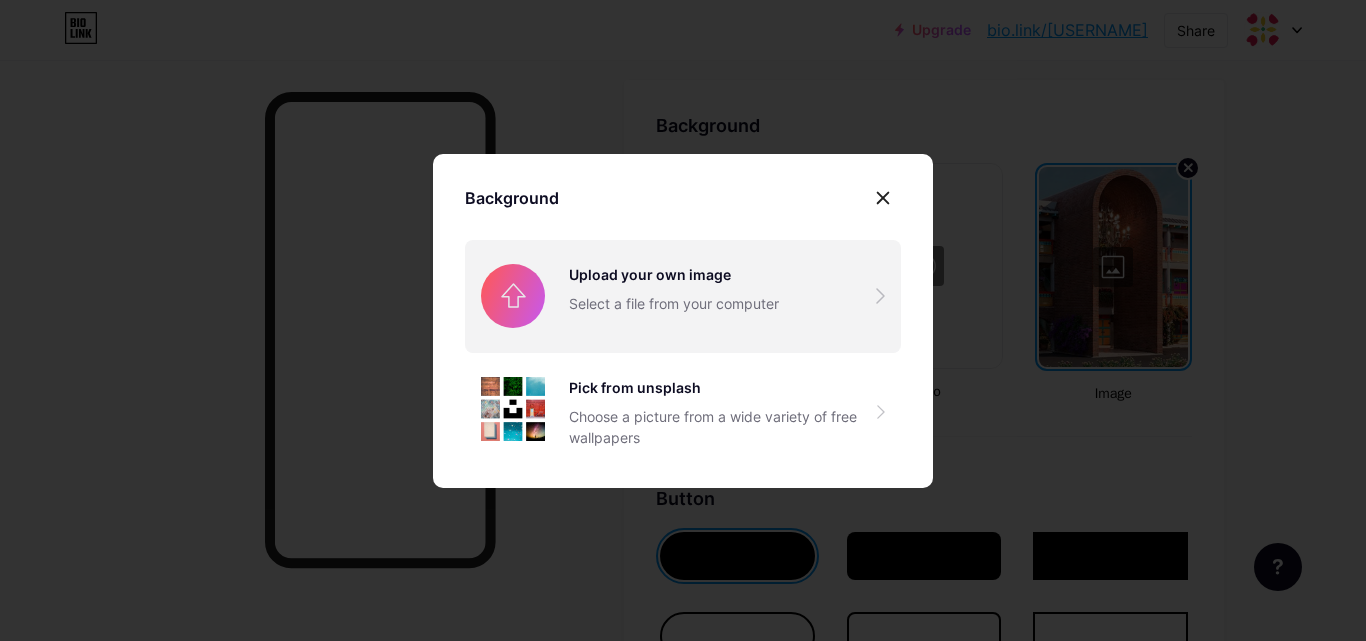 click at bounding box center (683, 296) 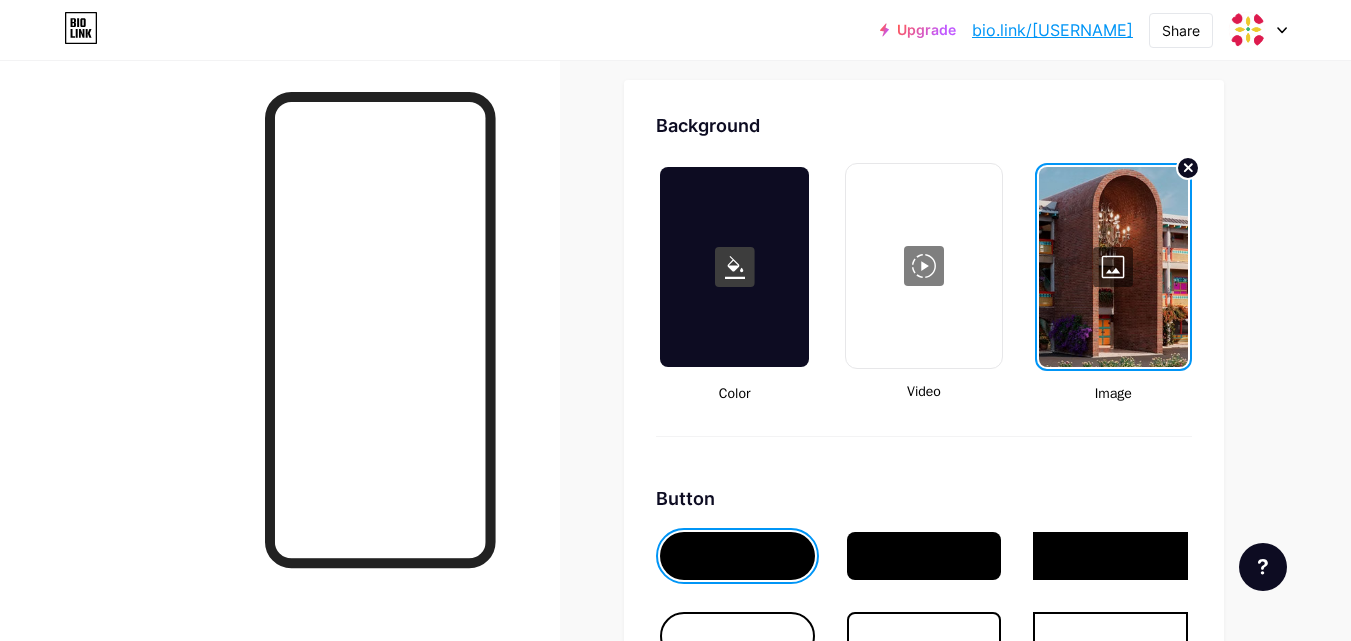 click at bounding box center (1113, 267) 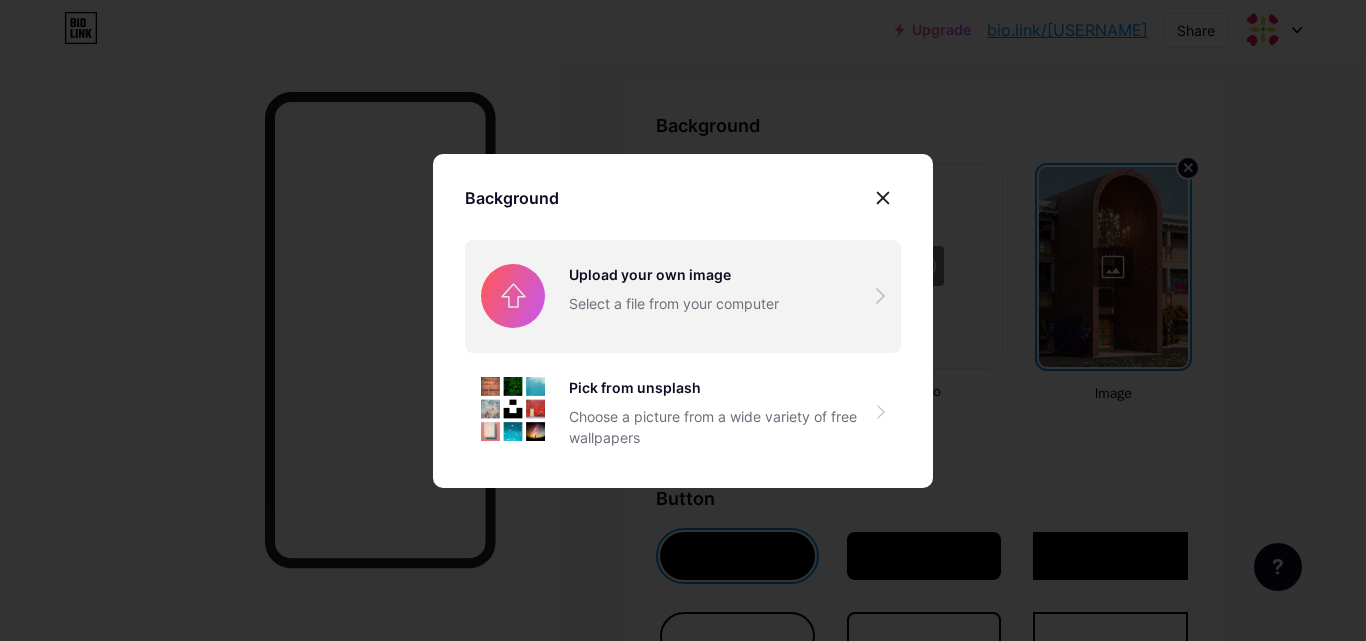 click at bounding box center (683, 296) 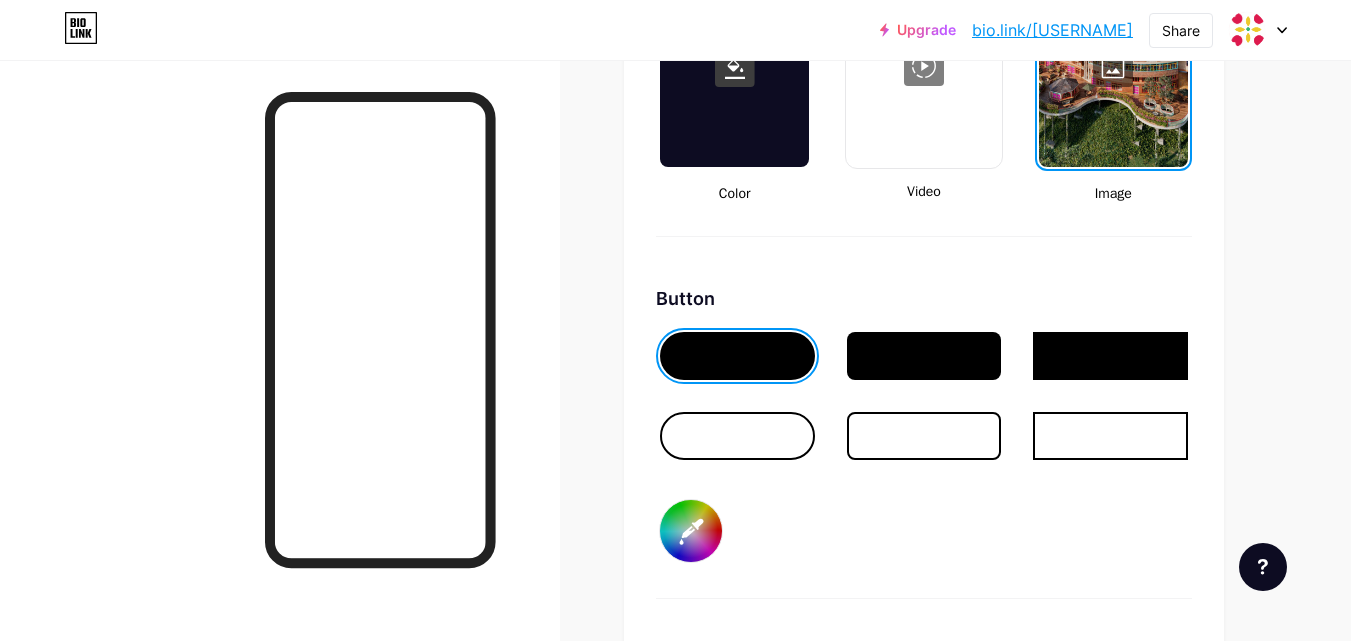 scroll, scrollTop: 2655, scrollLeft: 0, axis: vertical 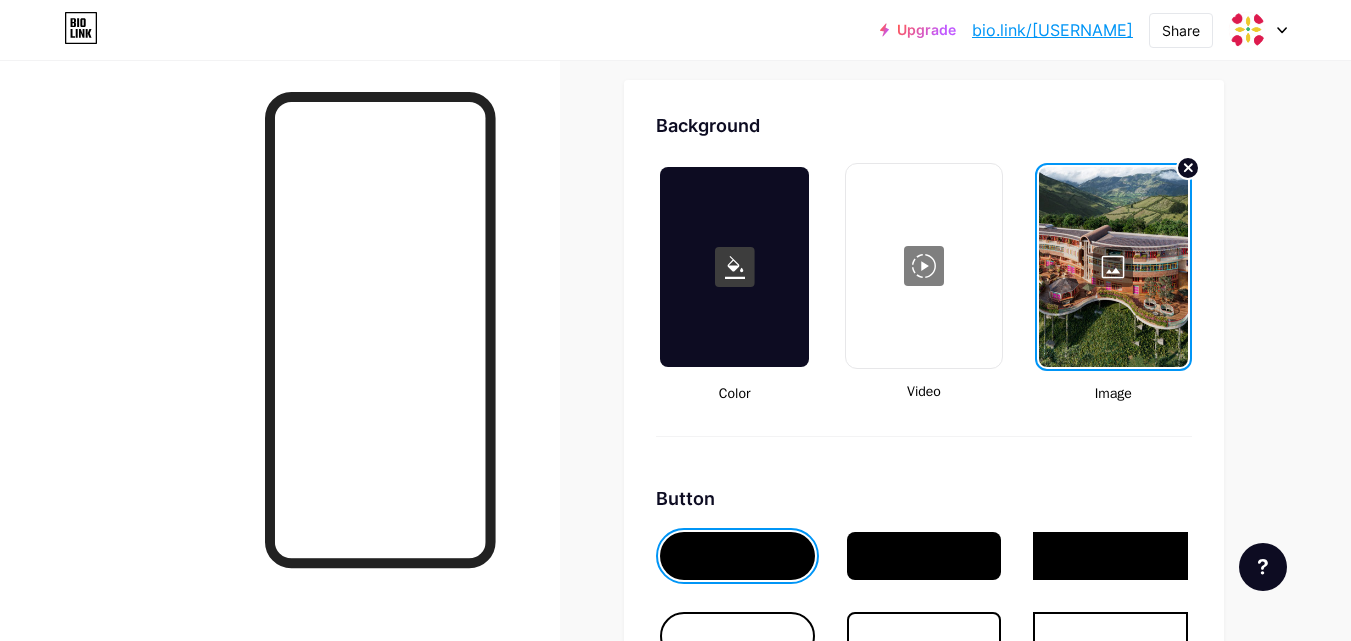 click at bounding box center (1113, 267) 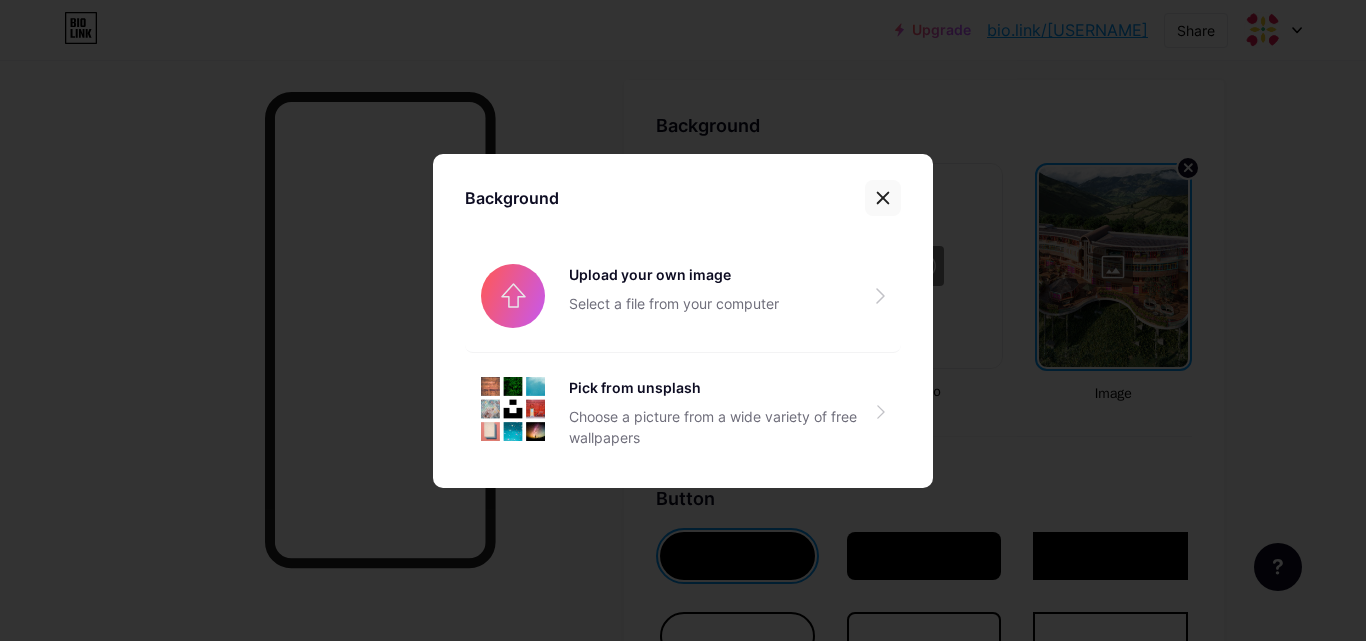 click 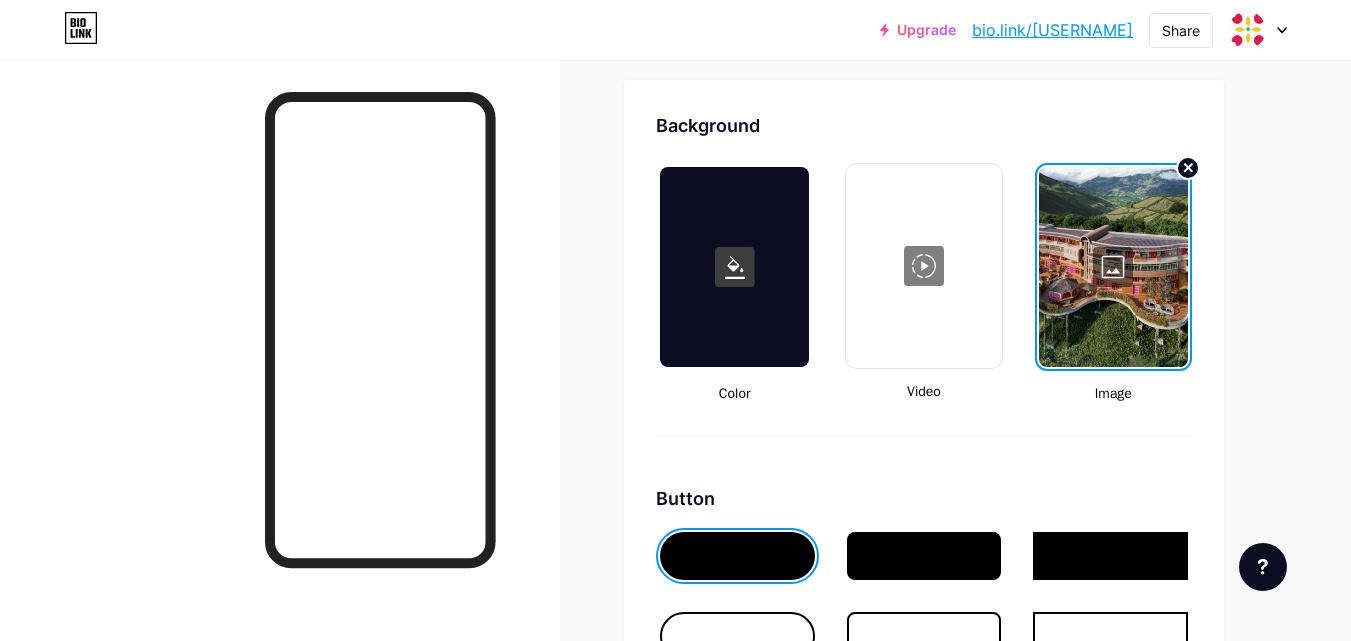 click at bounding box center (1113, 267) 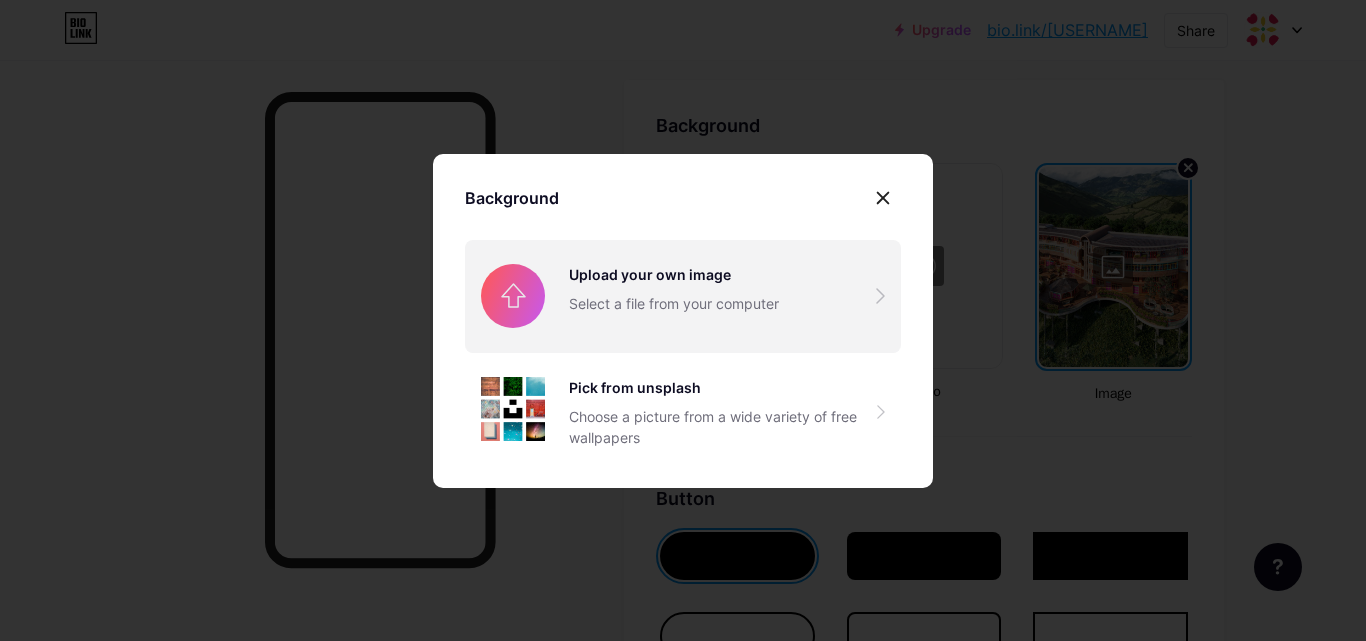 click at bounding box center [683, 296] 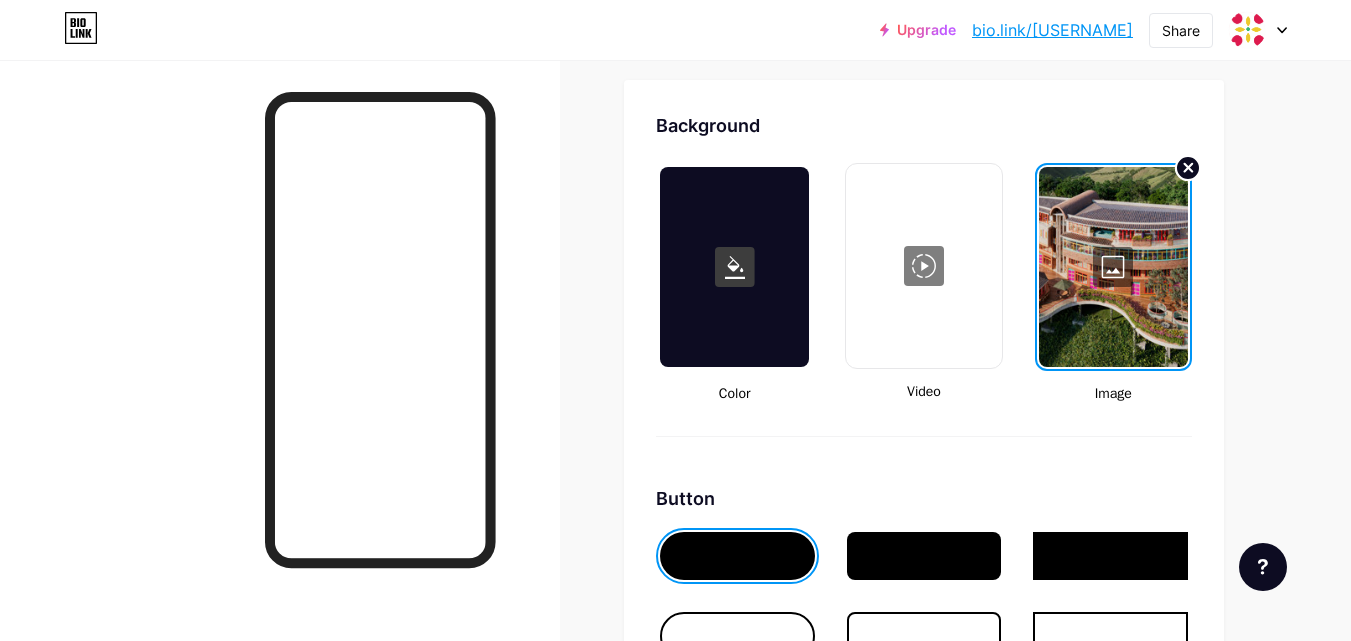 click 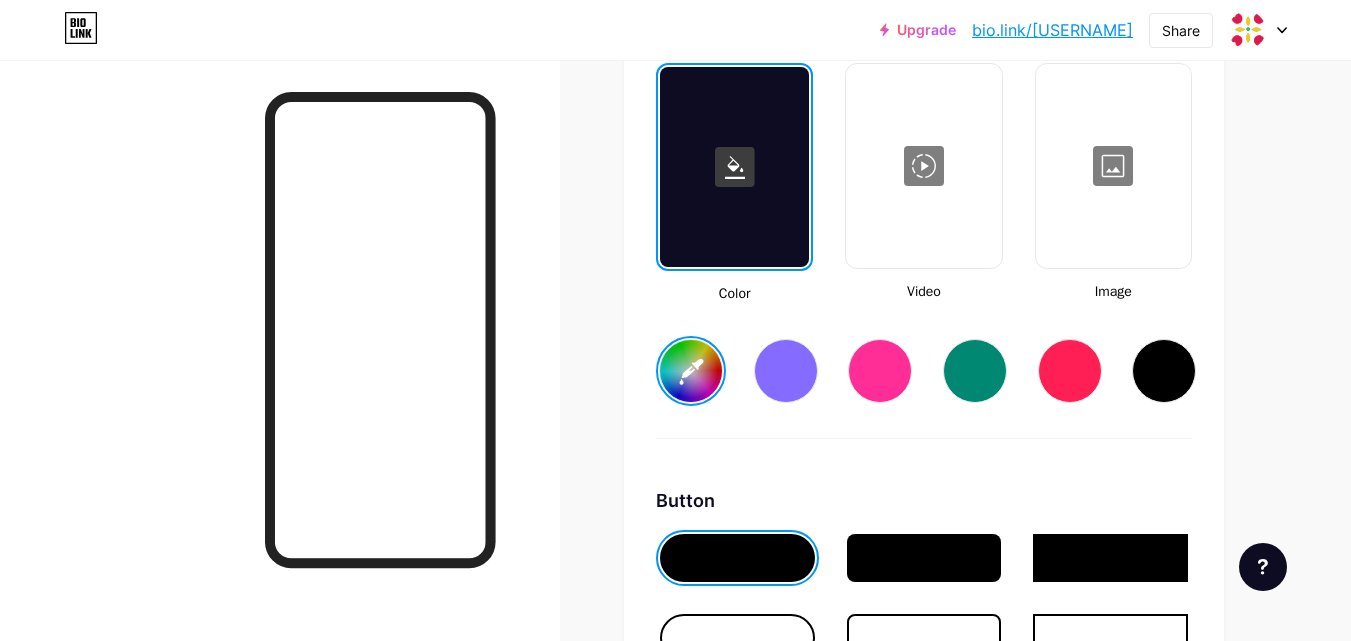 scroll, scrollTop: 2855, scrollLeft: 0, axis: vertical 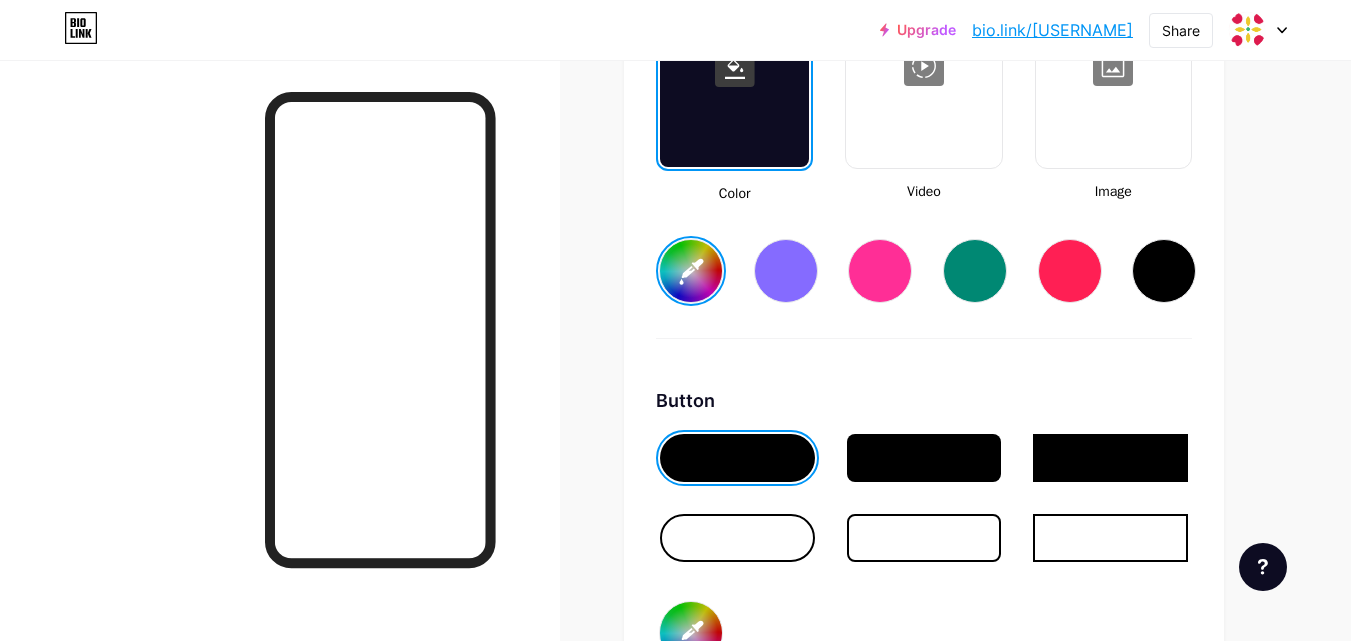 click at bounding box center [737, 538] 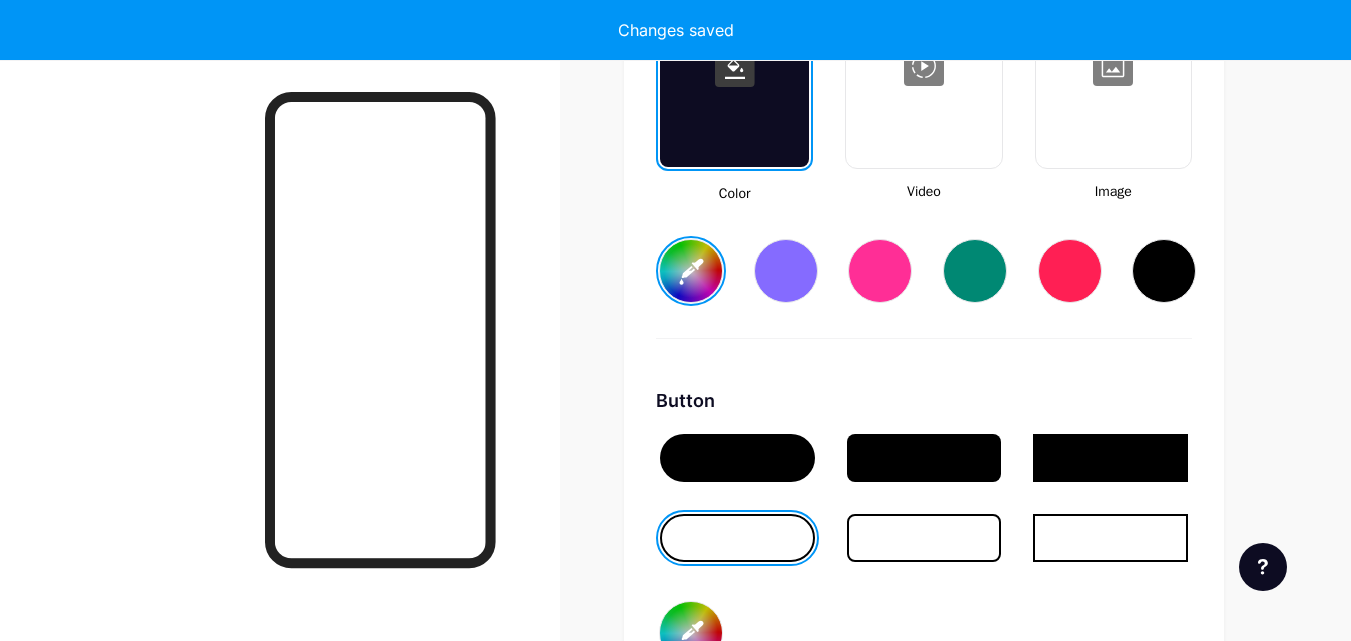 type on "#ffffff" 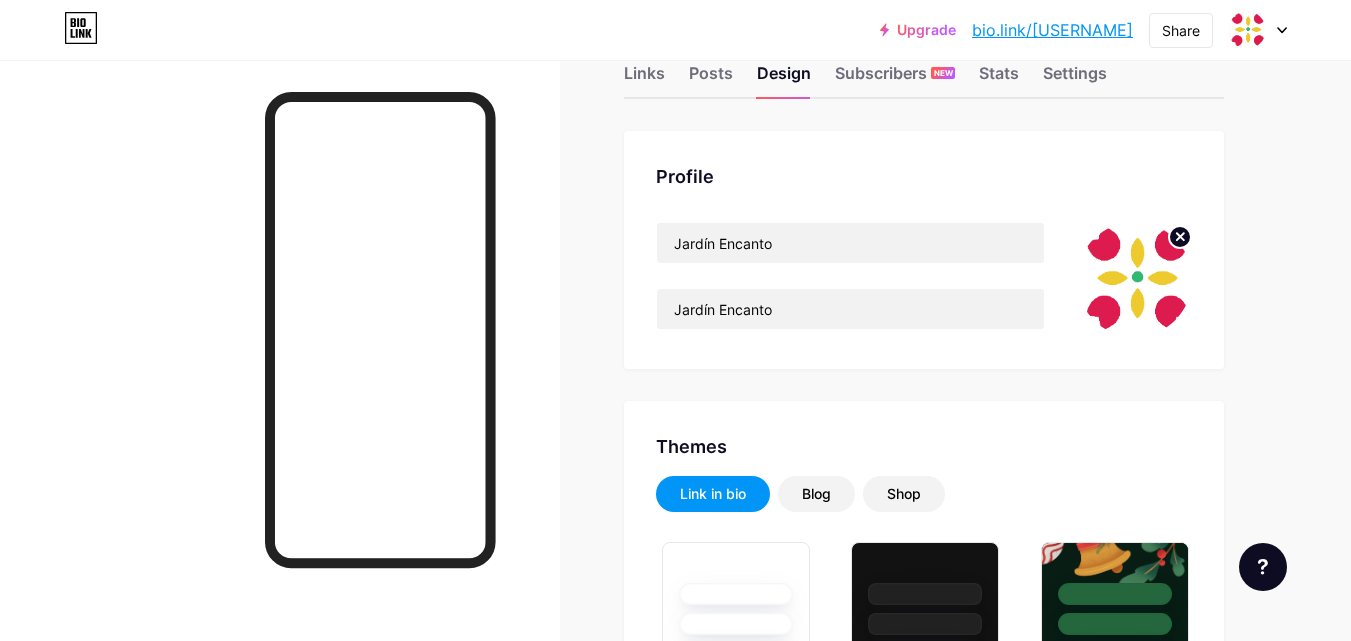scroll, scrollTop: 0, scrollLeft: 0, axis: both 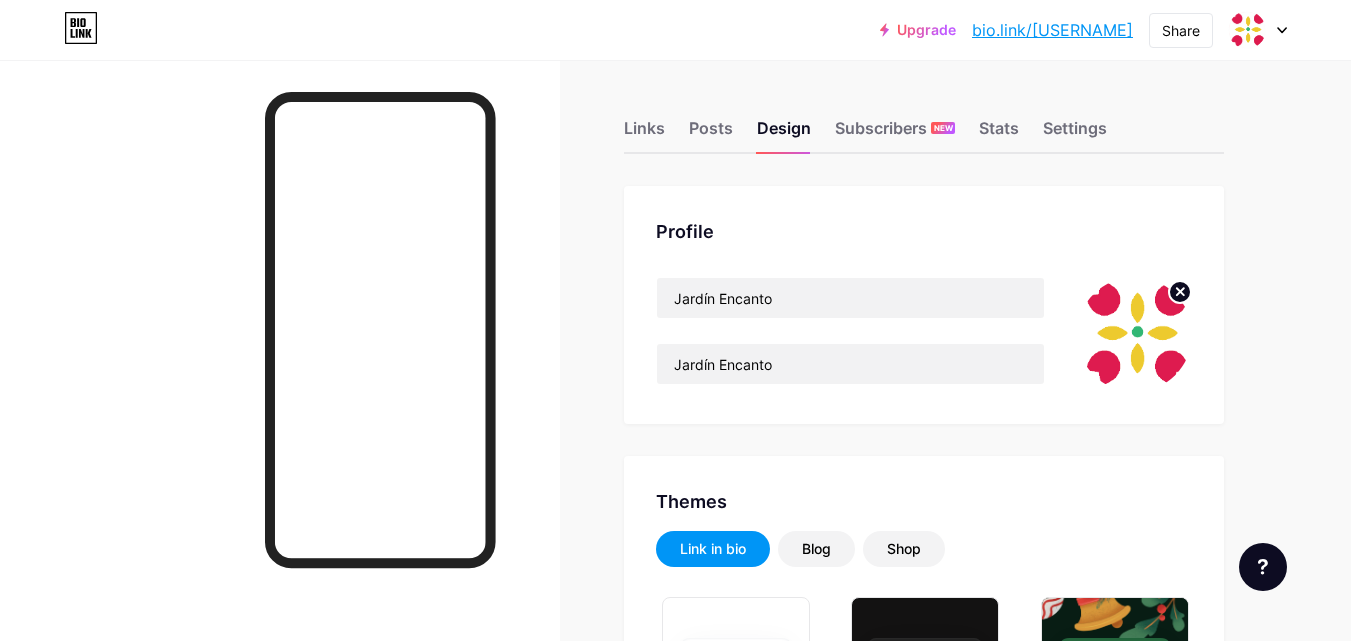 click at bounding box center [1134, 334] 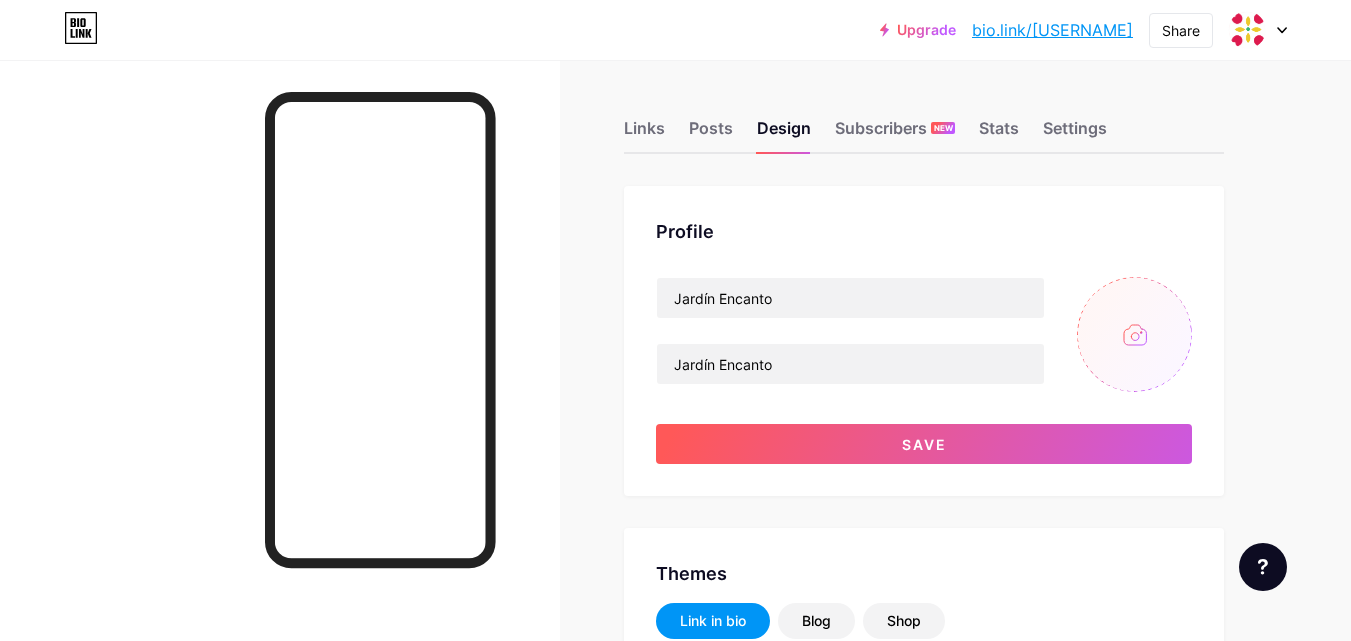 click at bounding box center [1134, 334] 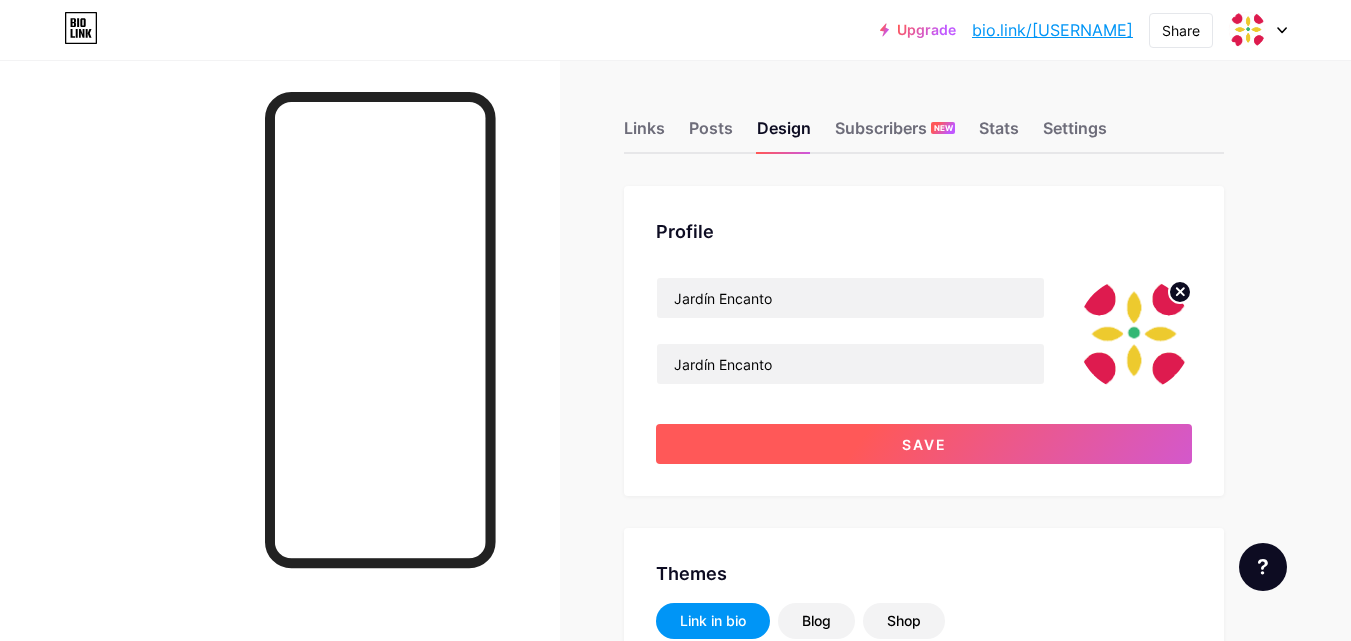 click on "Save" at bounding box center (924, 444) 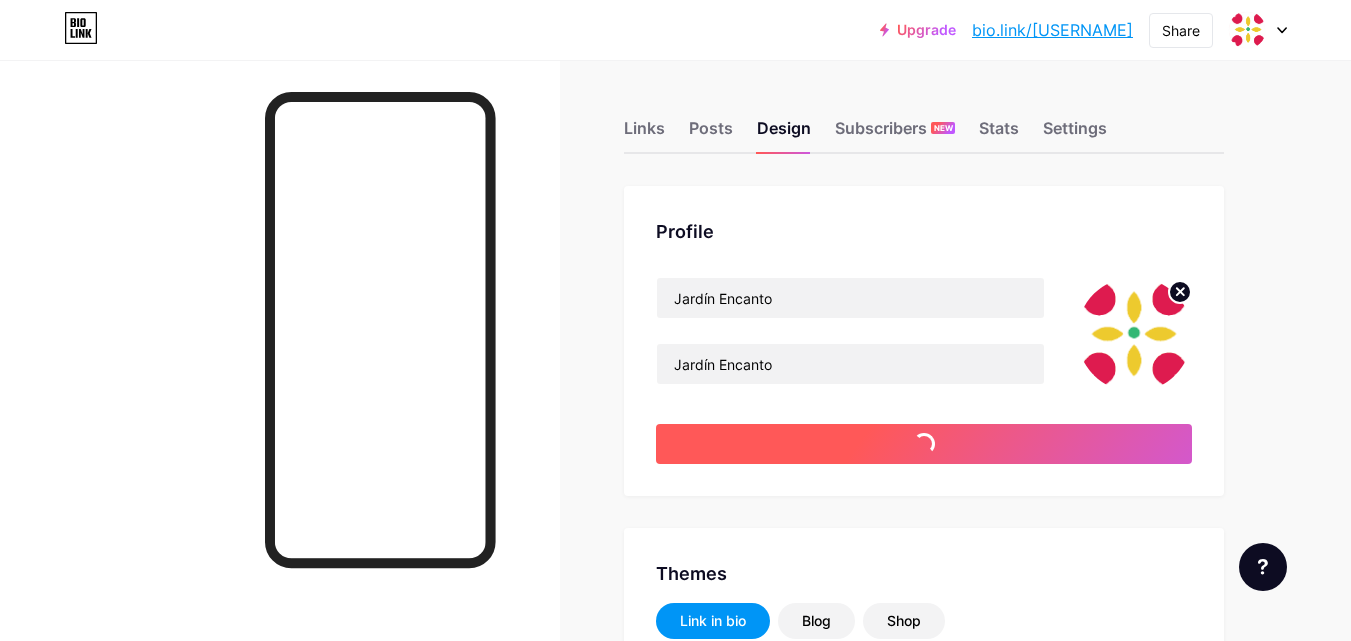 type on "#ffffff" 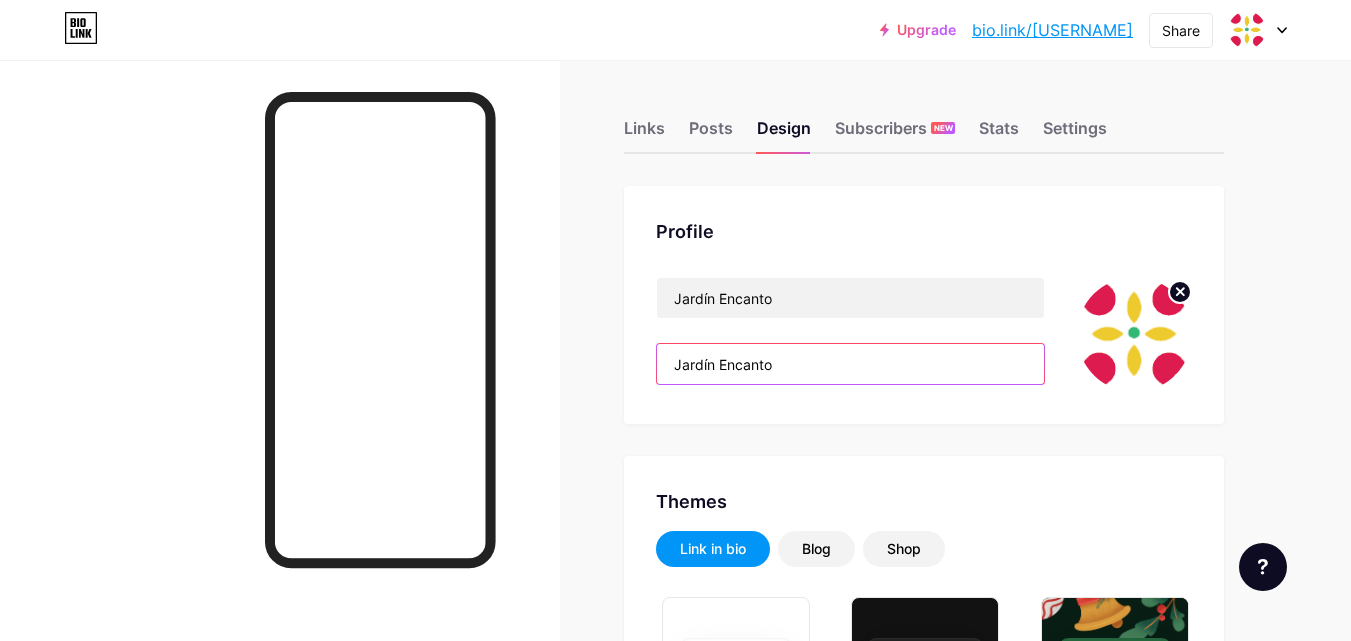 drag, startPoint x: 791, startPoint y: 365, endPoint x: 546, endPoint y: 378, distance: 245.34465 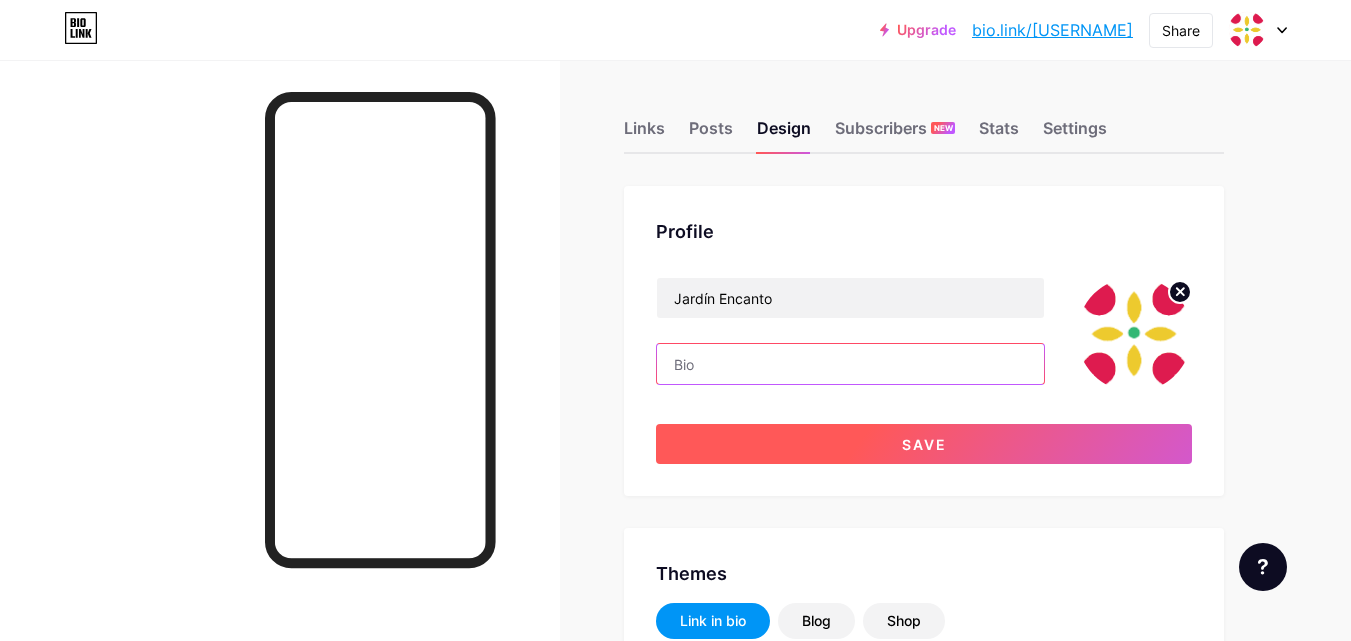 type 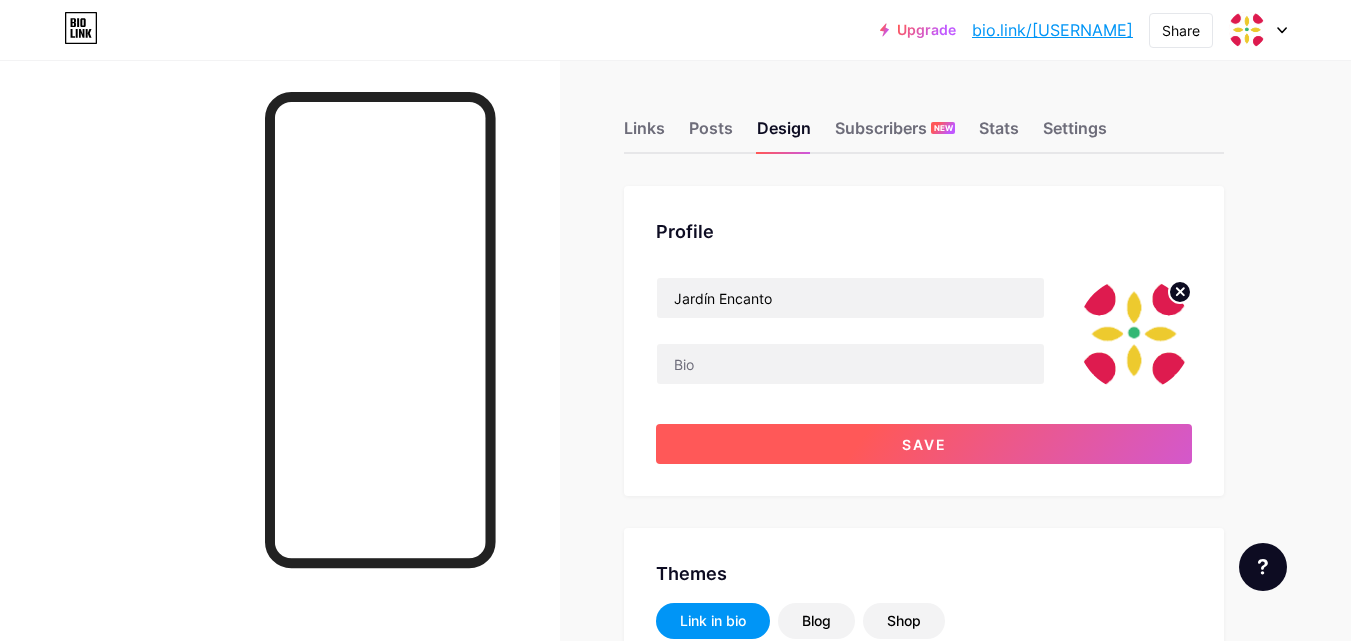 click on "Save" at bounding box center [924, 444] 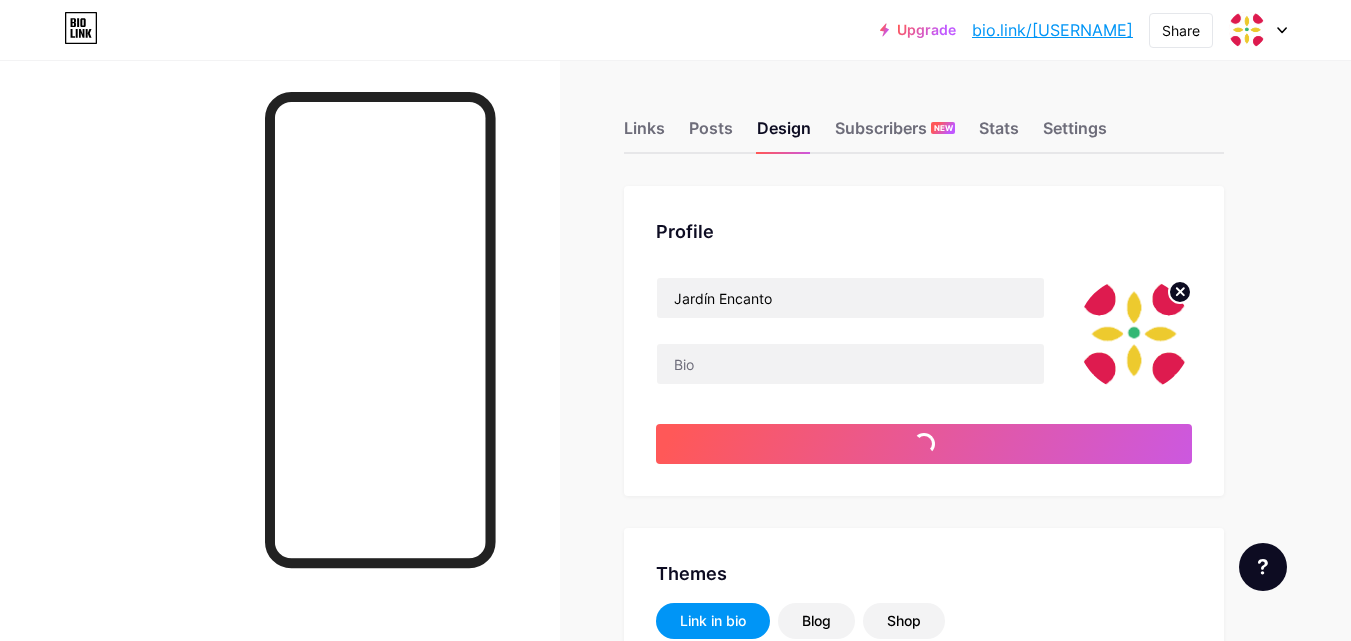 type on "#ffffff" 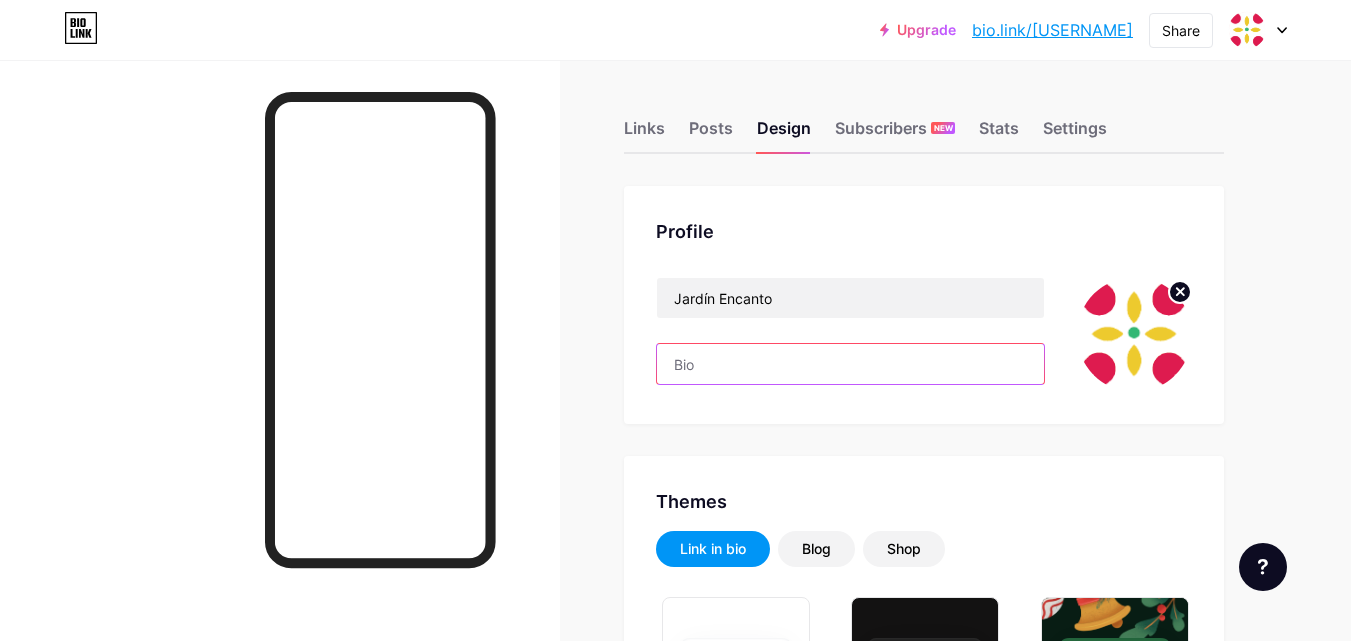 click at bounding box center [850, 364] 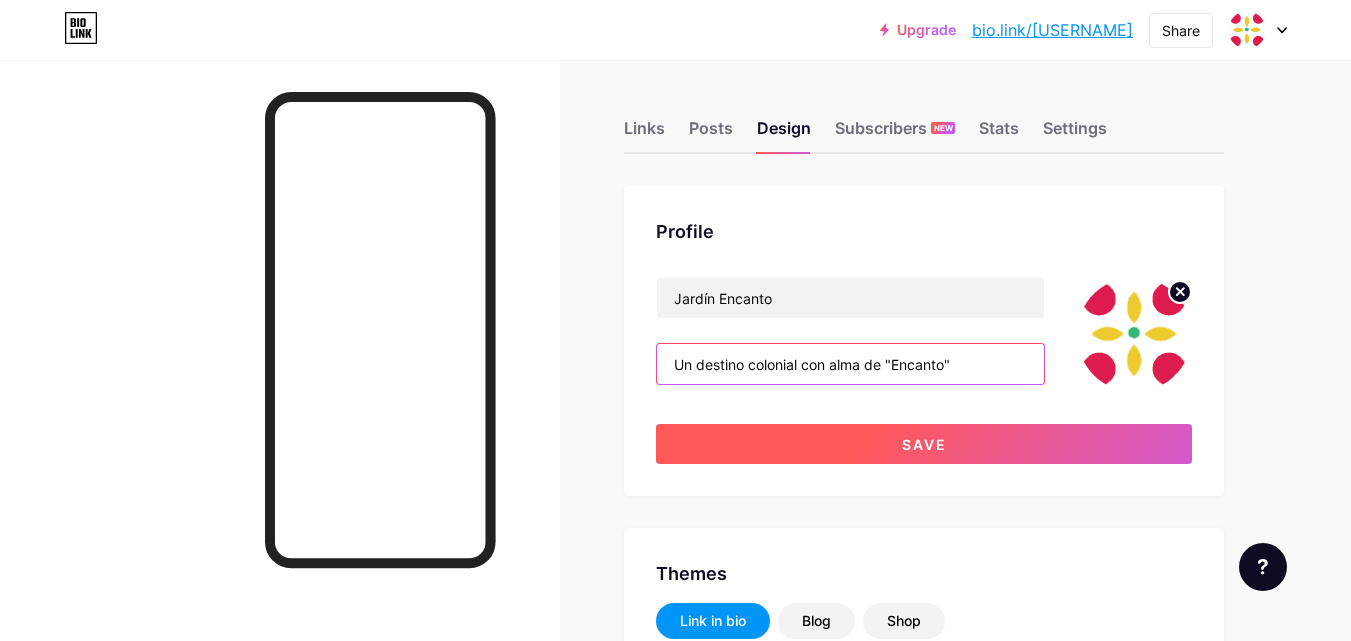 type on "Un destino colonial con alma de "Encanto"" 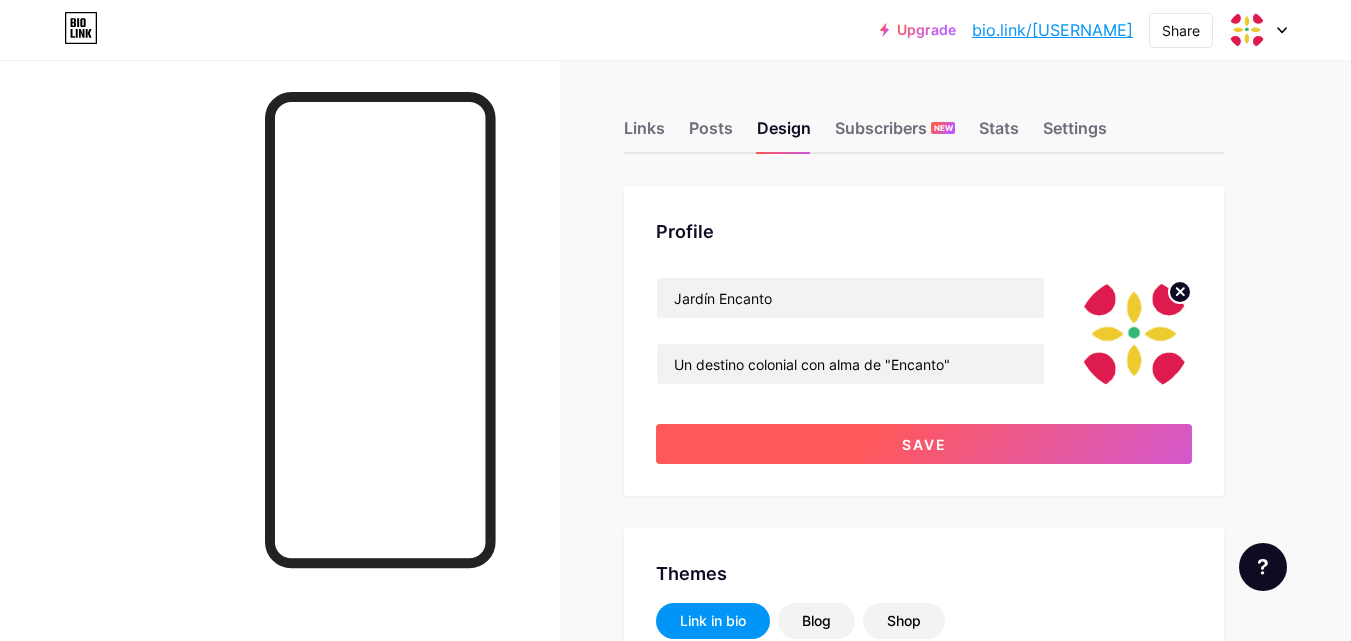 click on "Save" at bounding box center (924, 444) 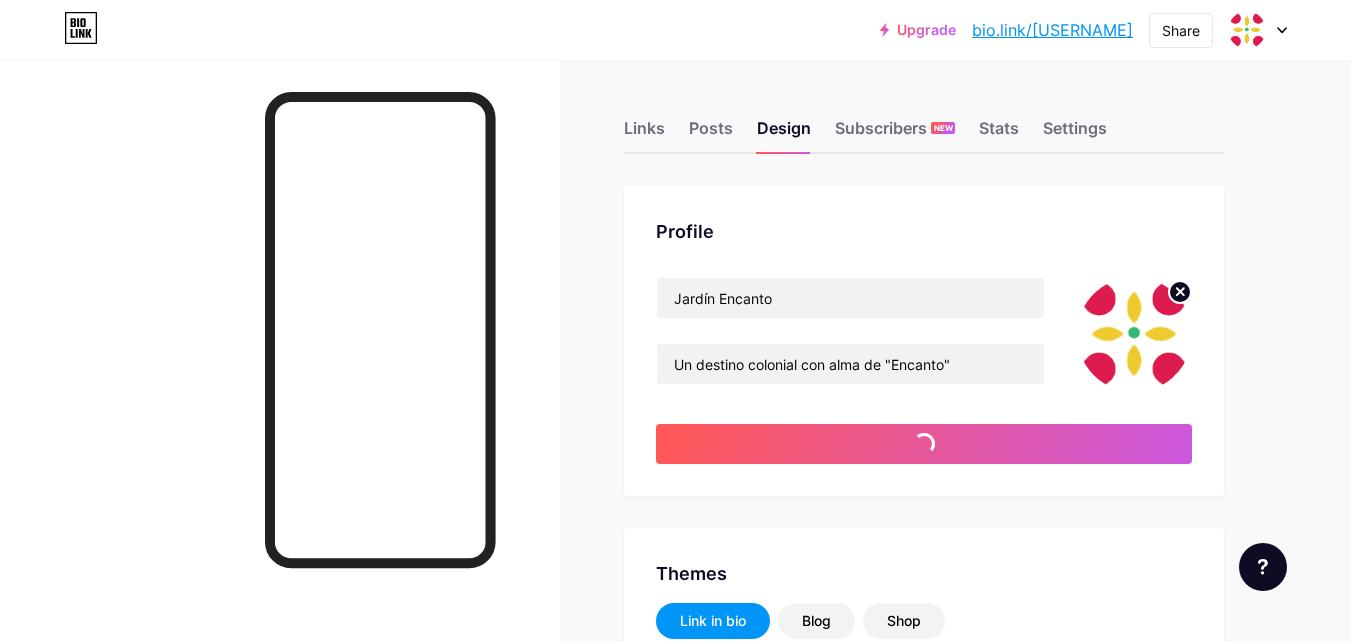 type on "#ffffff" 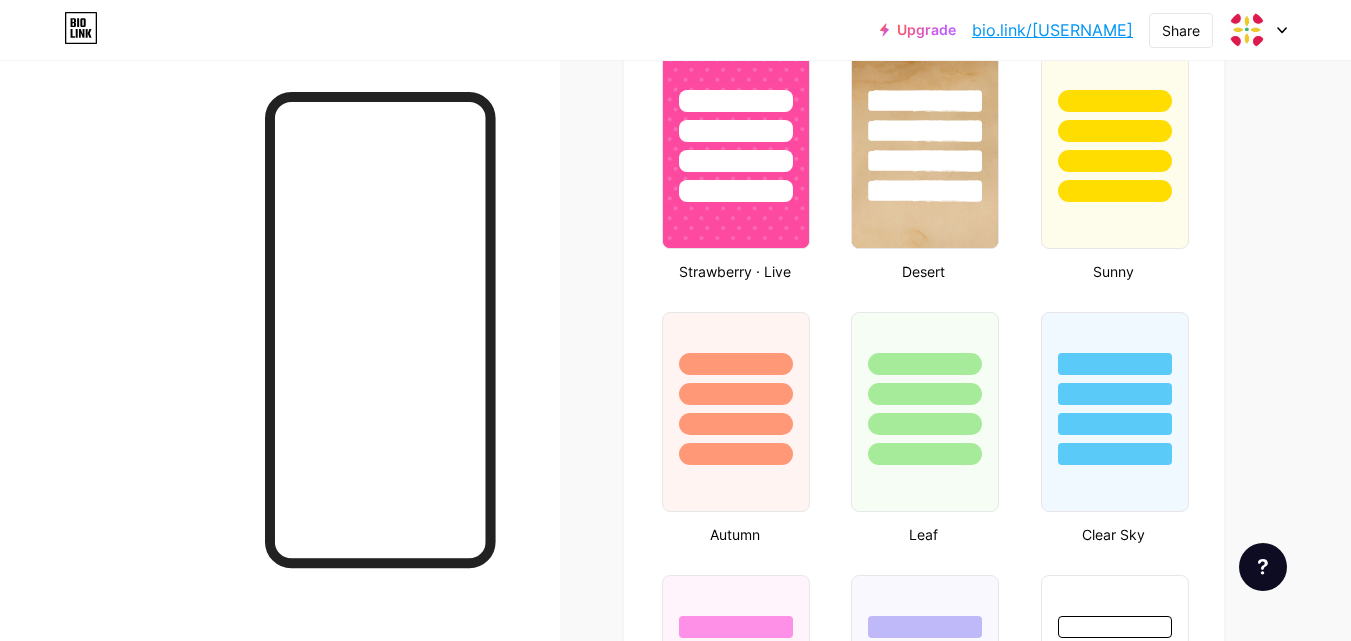scroll, scrollTop: 1700, scrollLeft: 0, axis: vertical 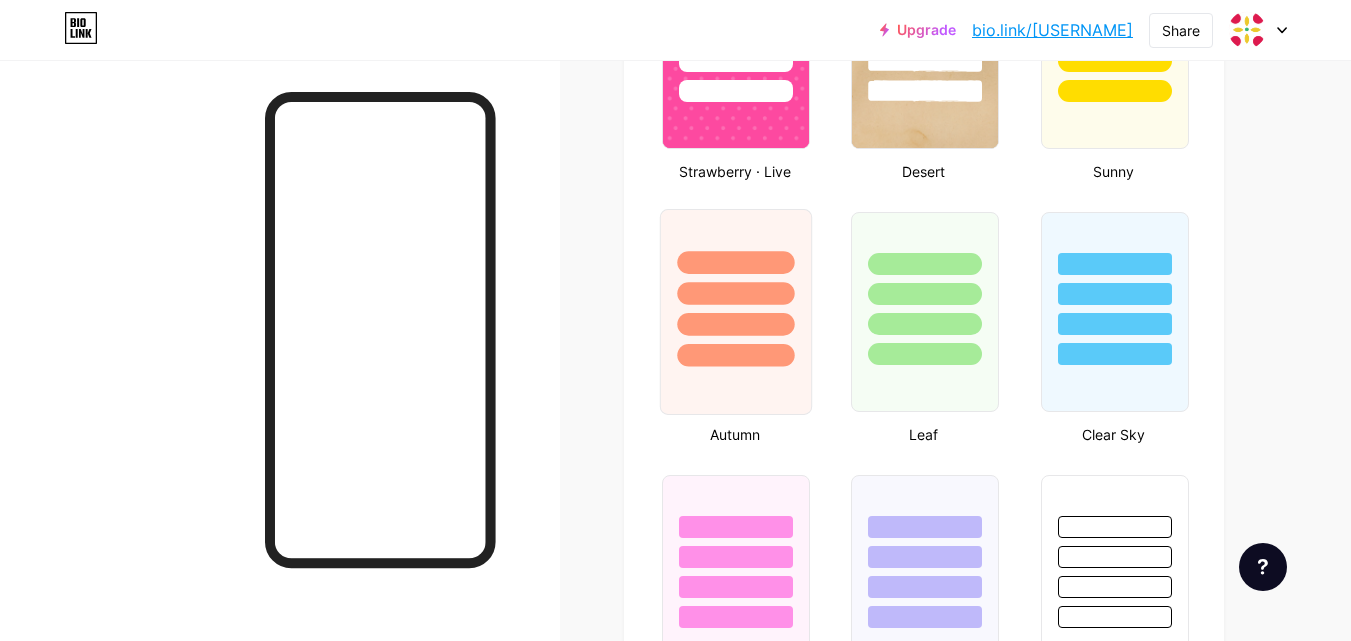 click at bounding box center [736, 288] 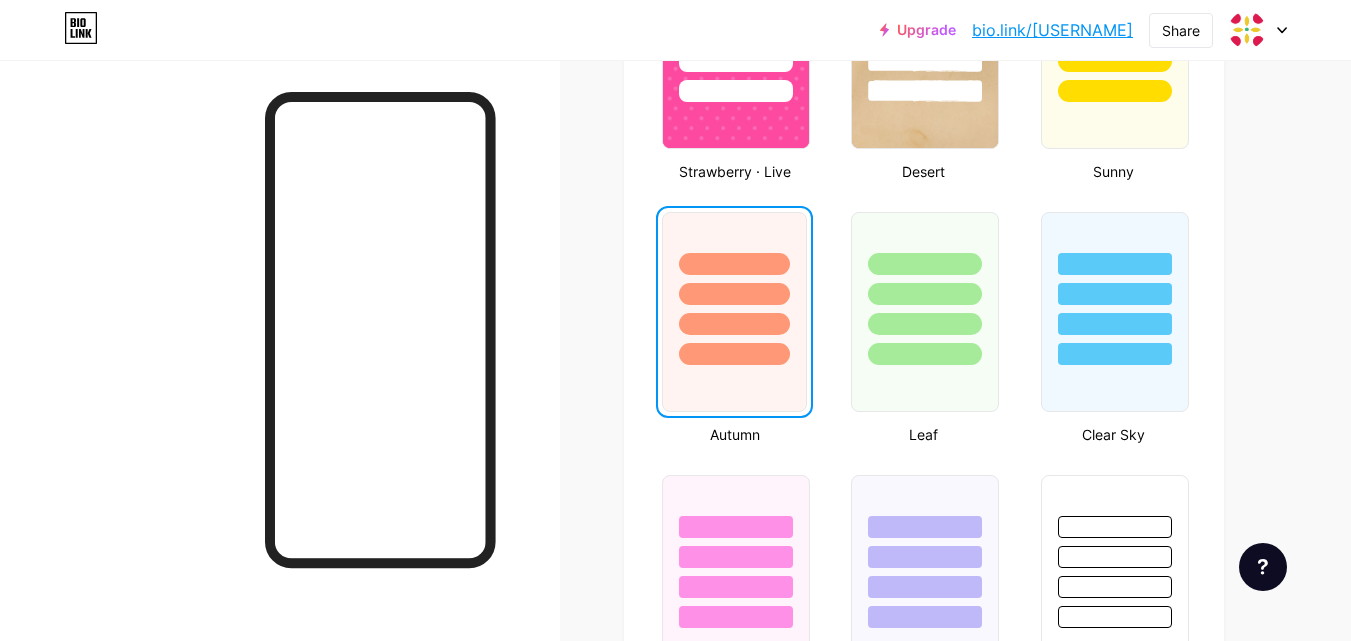 click on "Links
Posts
Design
Subscribers
NEW
Stats
Settings     Profile   Jardín Encanto     Un destino colonial con alma de "Encanto"                   Themes   Link in bio   Blog   Shop       Basics       Carbon       Xmas 23       Pride       Glitch       Winter · Live       Glassy · Live       Chameleon · Live       Rainy Night · Live       Neon · Live       Summer       Retro       Strawberry · Live       Desert       Sunny       Autumn       Leaf       Clear Sky       Blush       Unicorn       Minimal       Cloudy       Shadow     Create your own           Changes saved       Position to display socials                 Top                     Bottom
Disable Bio Link branding
Will hide the Bio Link branding from homepage     Display Share button
Enables social sharing options on your page including a QR code.   Changes saved           Feature requests             Help center" at bounding box center [654, 28] 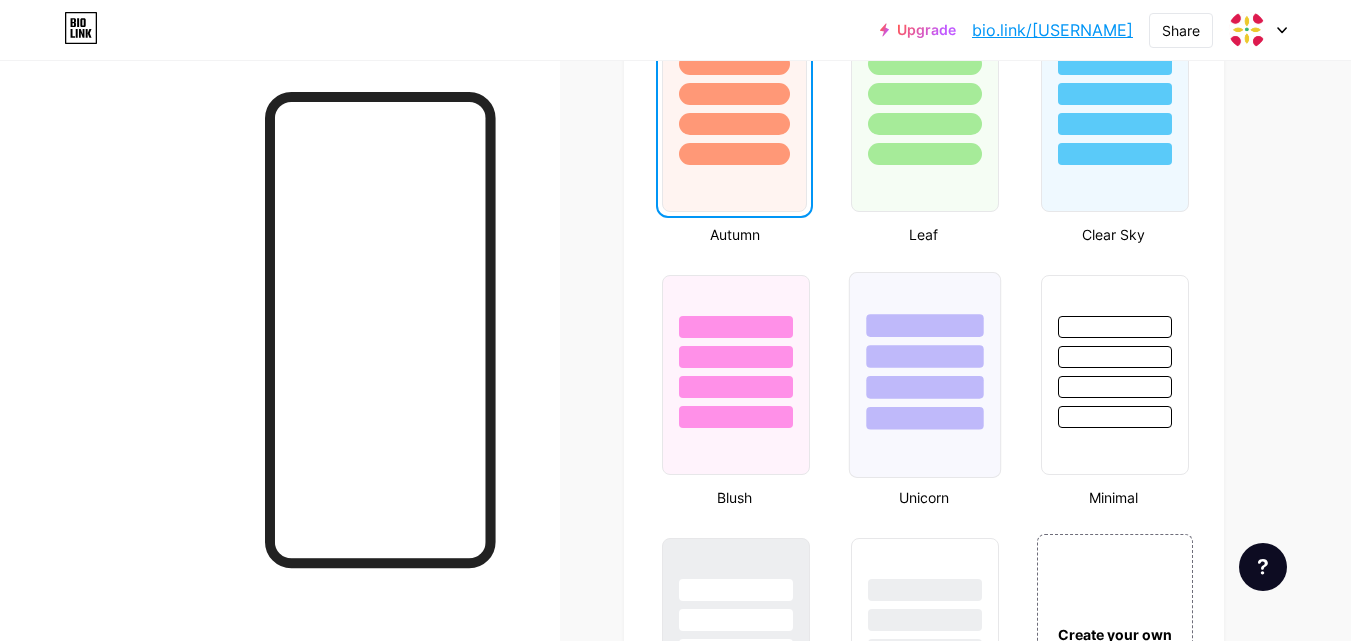 click at bounding box center (925, 351) 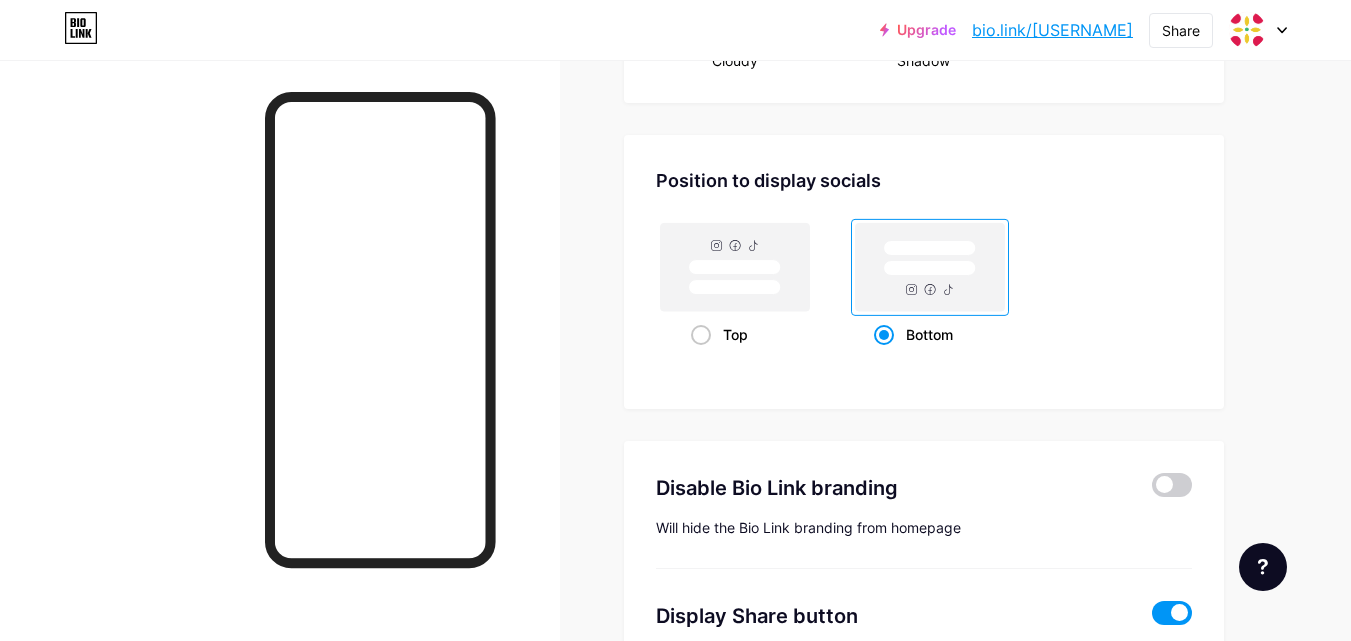 scroll, scrollTop: 2300, scrollLeft: 0, axis: vertical 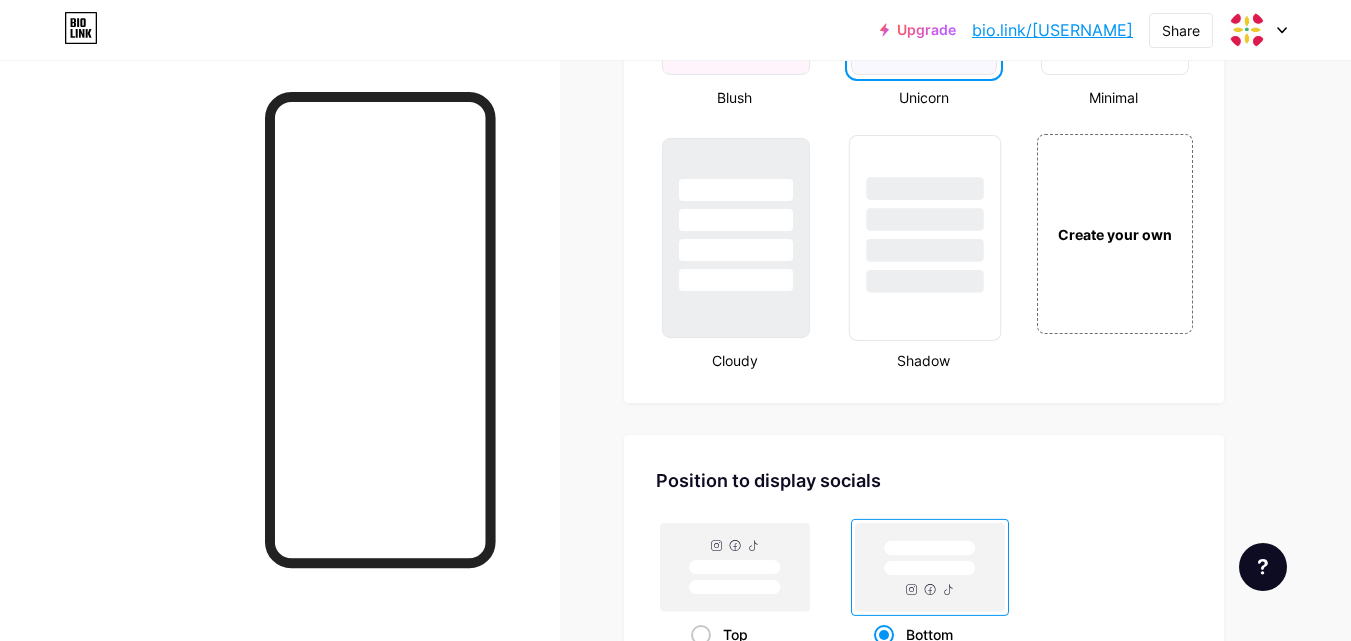 click at bounding box center (925, 250) 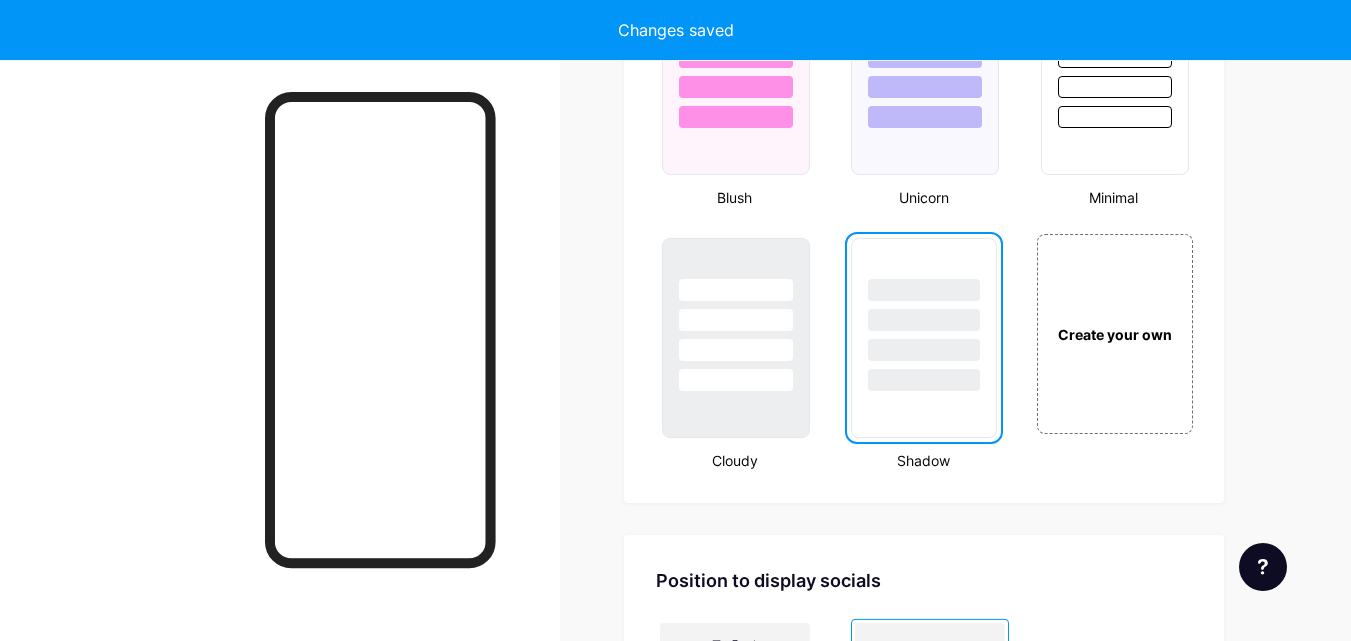 scroll, scrollTop: 2100, scrollLeft: 0, axis: vertical 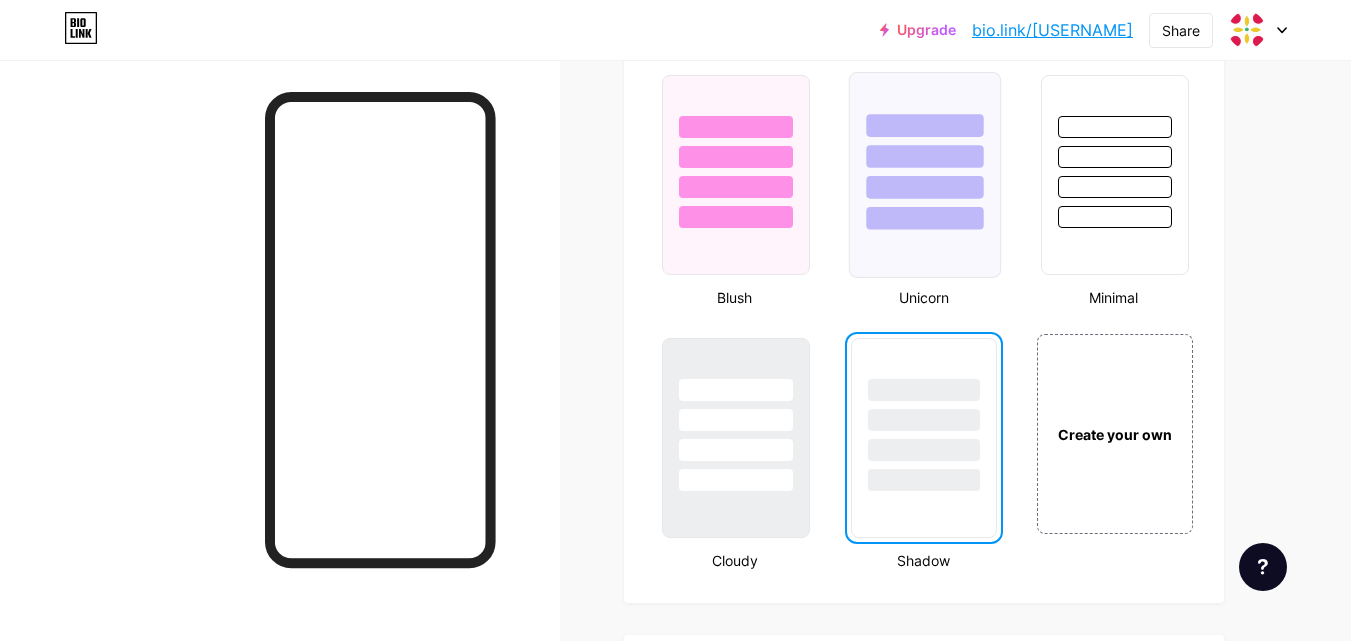 click at bounding box center (925, 151) 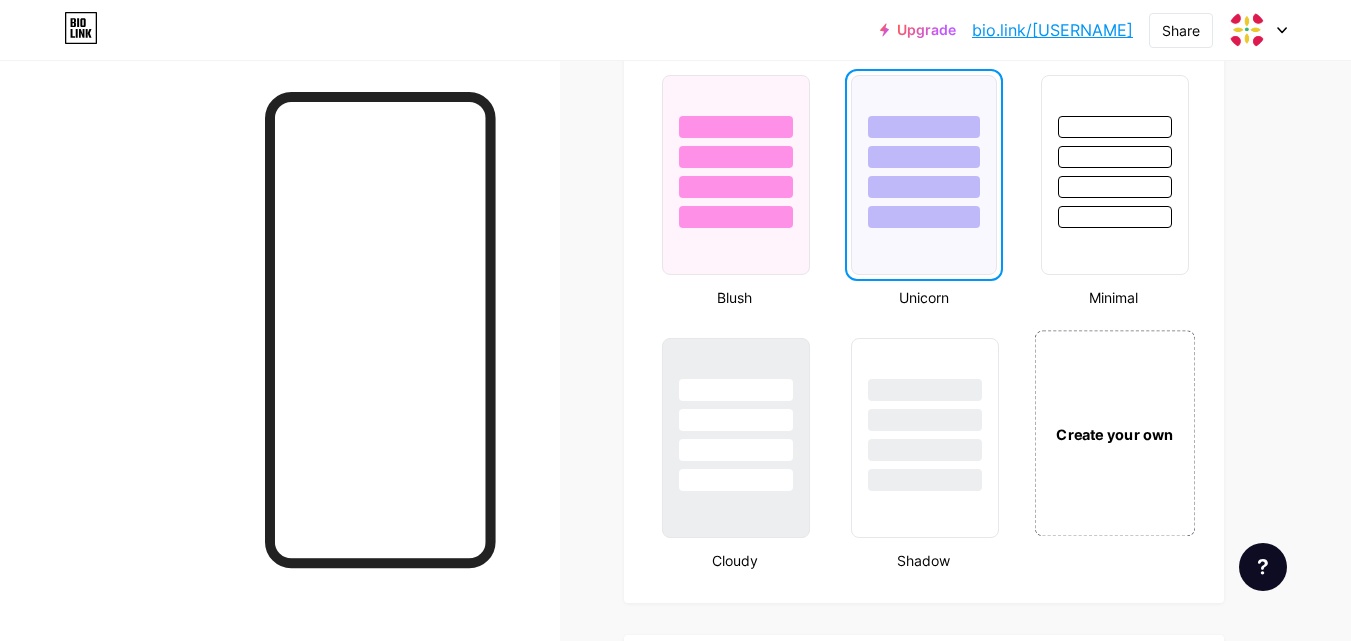 click on "Create your own" at bounding box center [1114, 433] 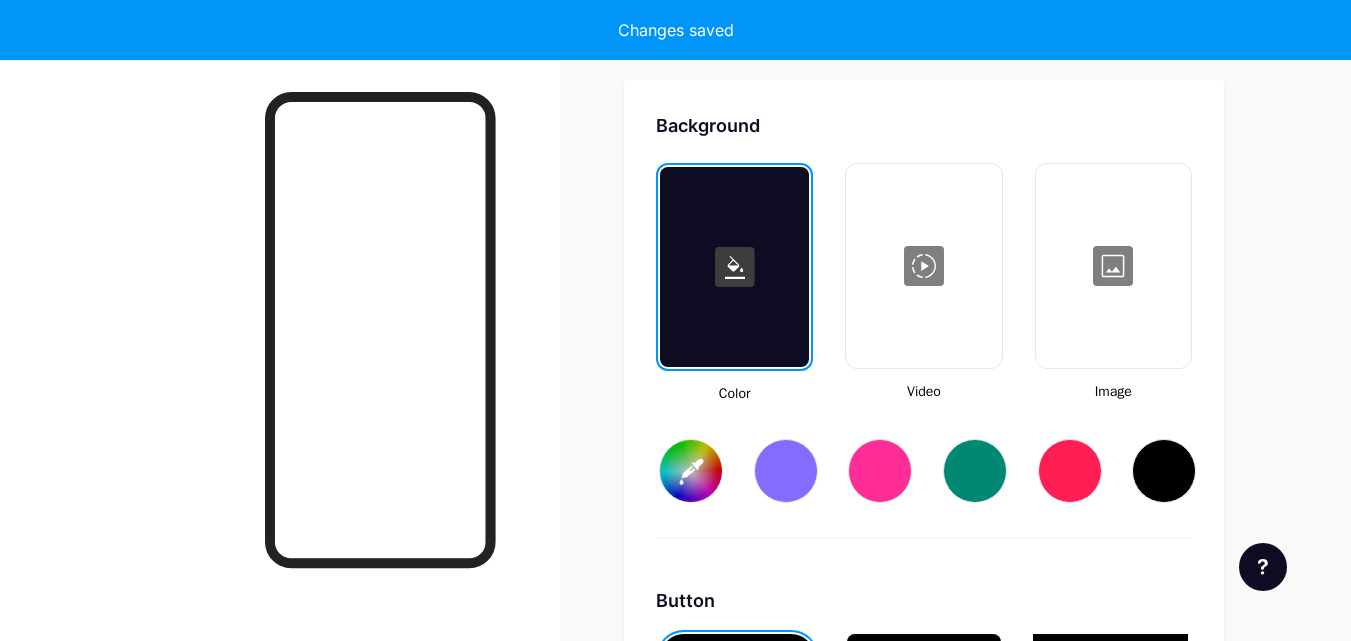type on "#ffffff" 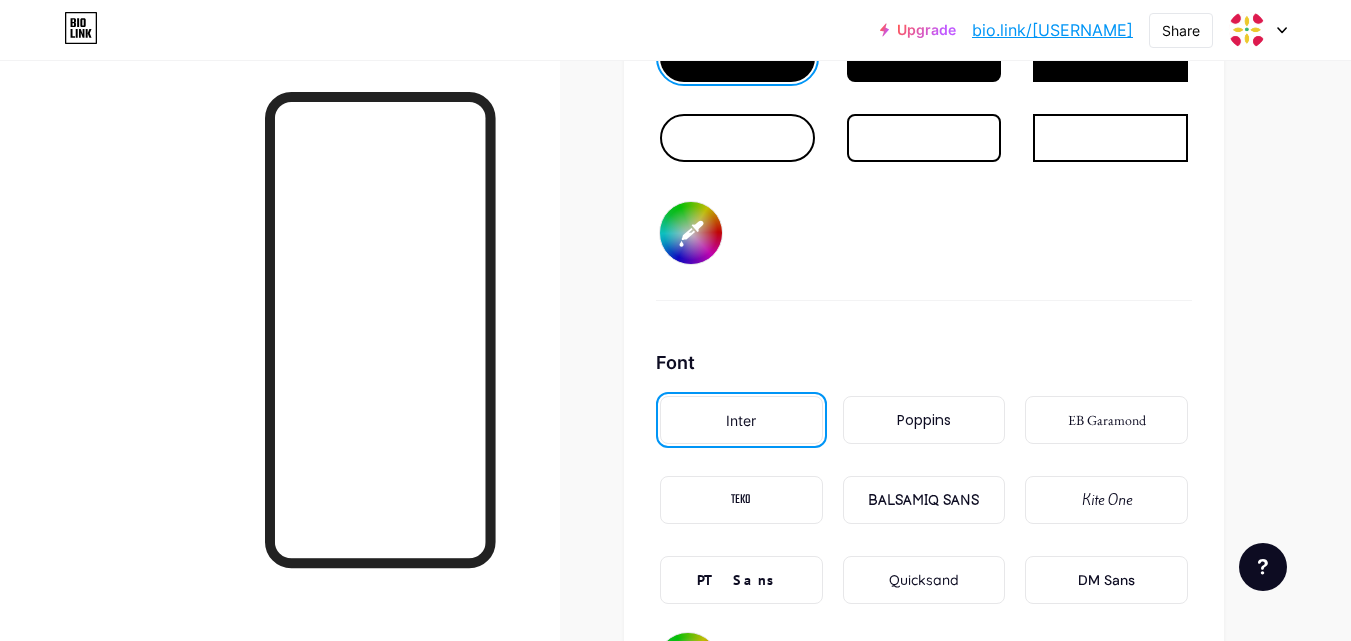 scroll, scrollTop: 3355, scrollLeft: 0, axis: vertical 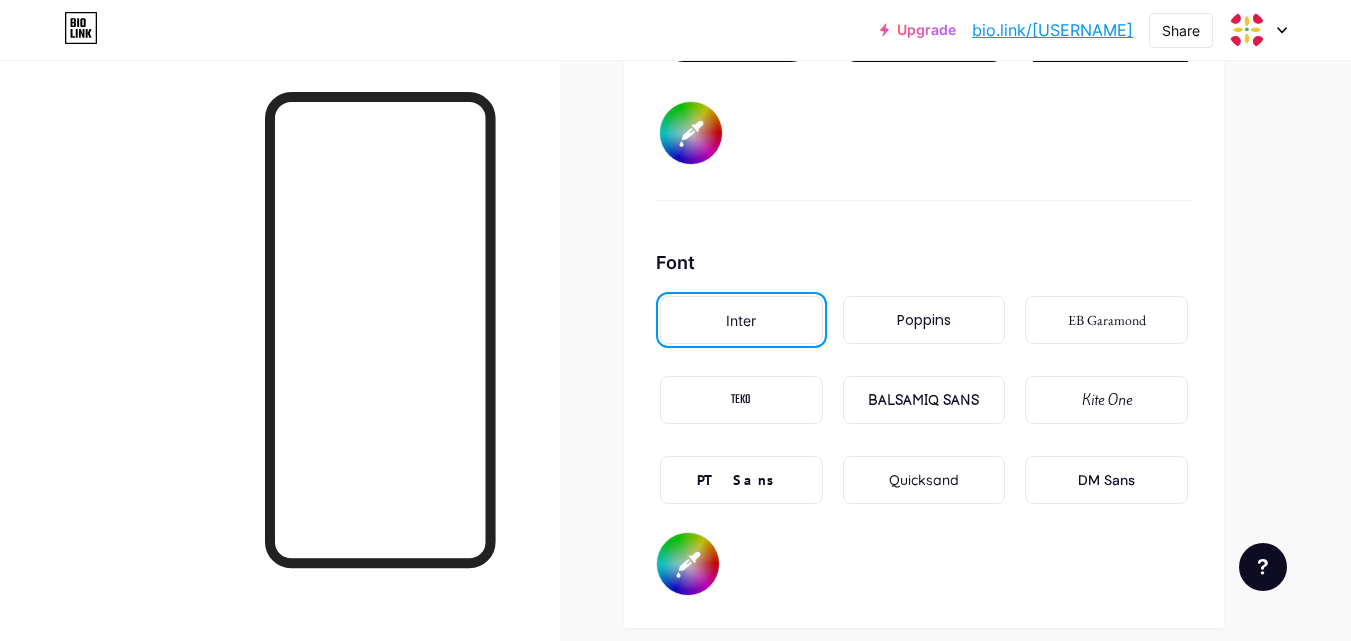 click on "PT Sans" at bounding box center (741, 480) 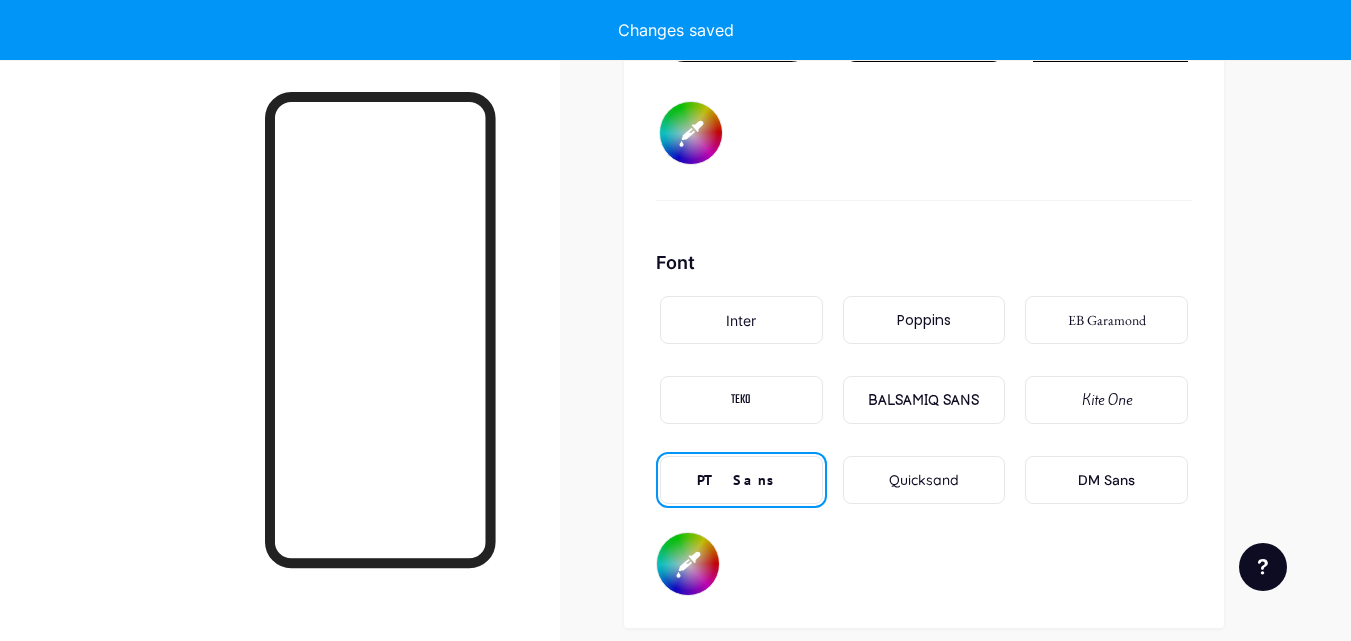 type on "#ffffff" 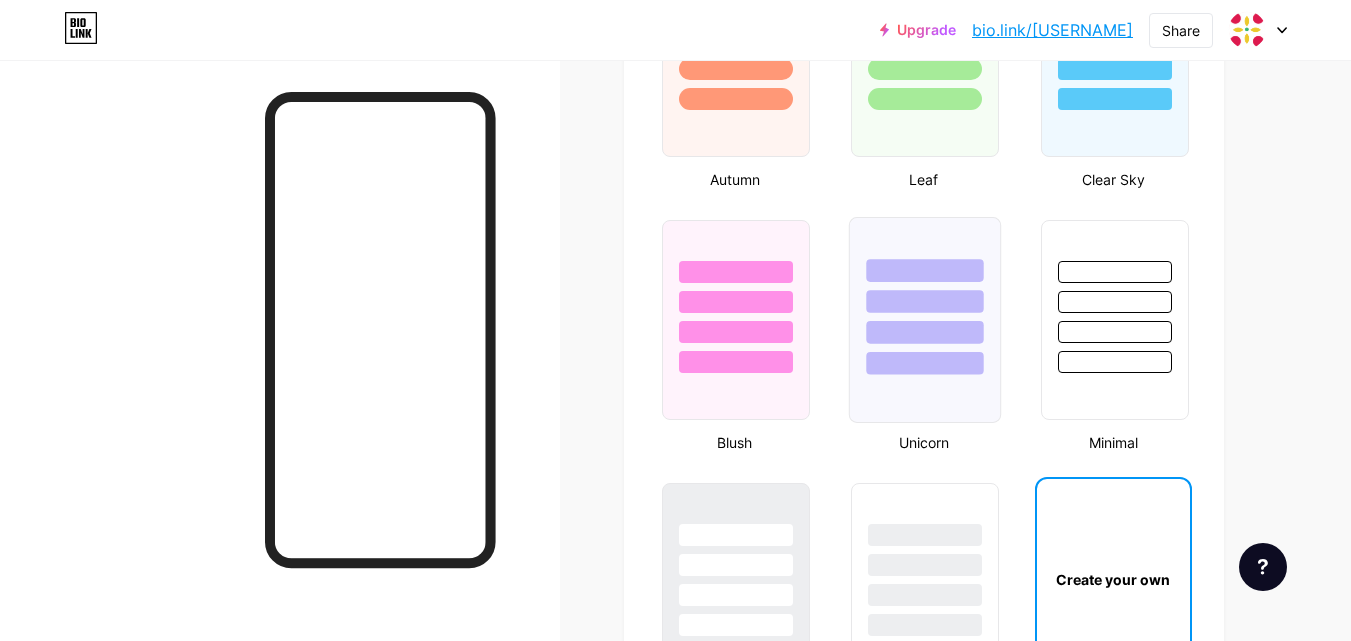 scroll, scrollTop: 2055, scrollLeft: 0, axis: vertical 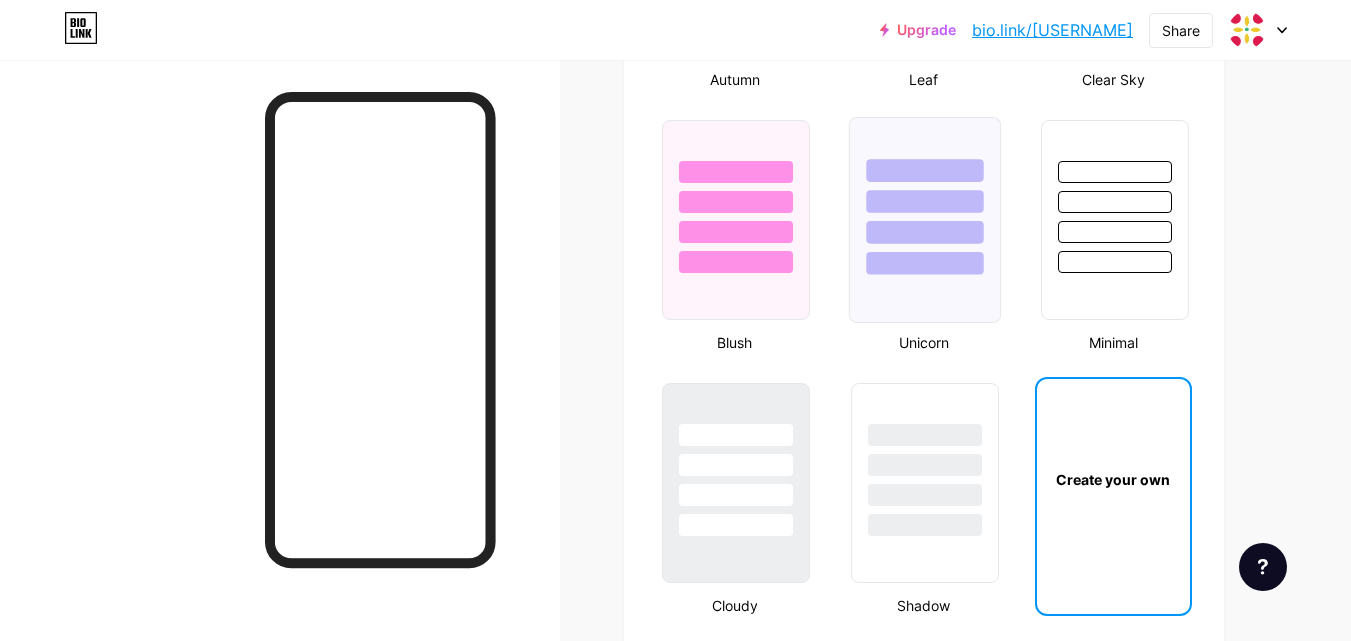 click at bounding box center [925, 232] 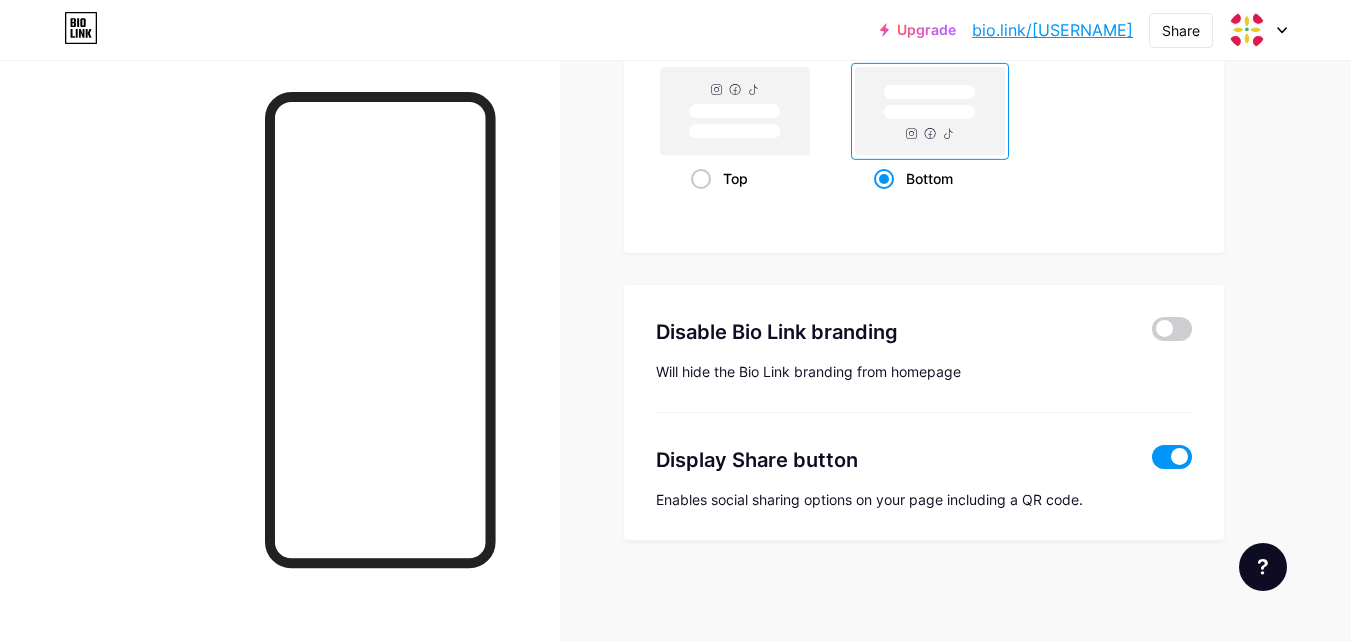 scroll, scrollTop: 2256, scrollLeft: 0, axis: vertical 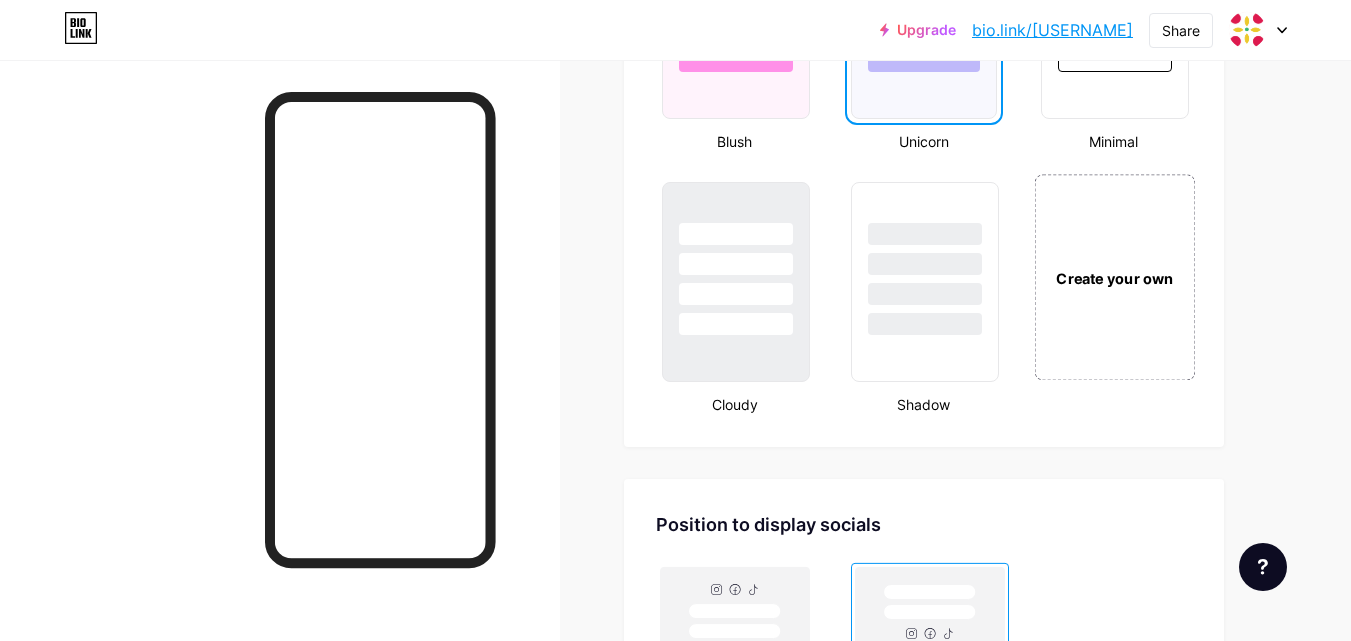 click on "Create your own" at bounding box center [1114, 277] 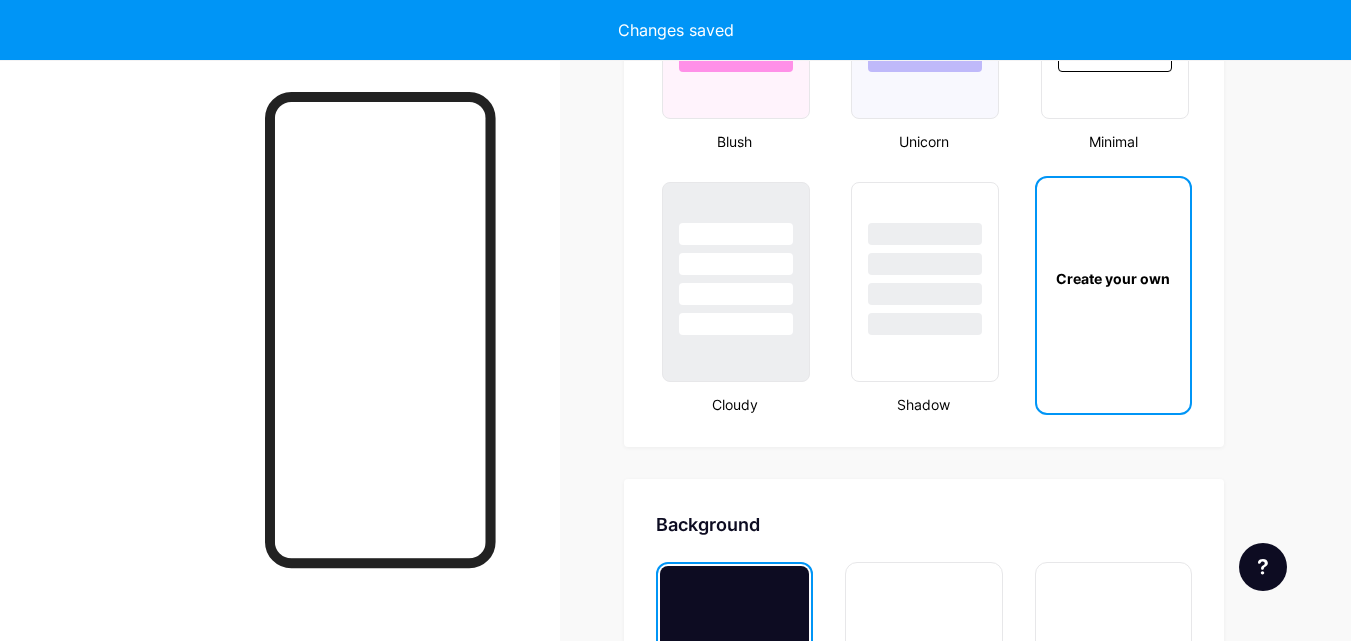 scroll, scrollTop: 2655, scrollLeft: 0, axis: vertical 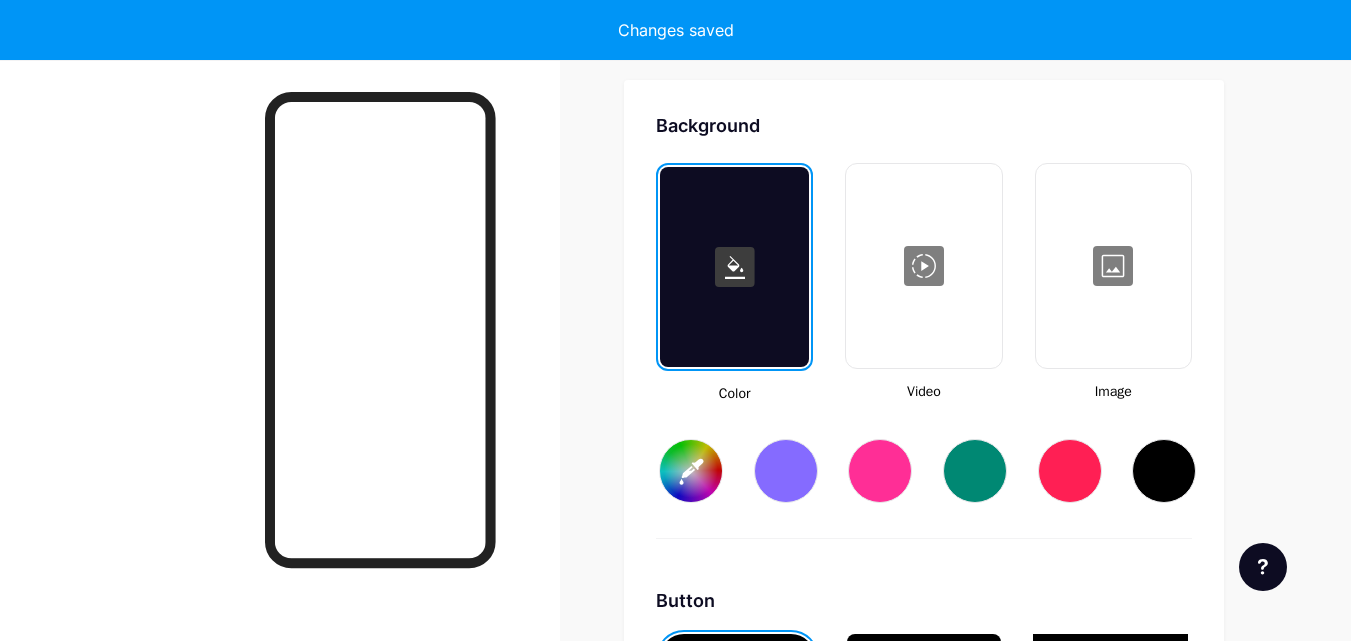 type on "#ffffff" 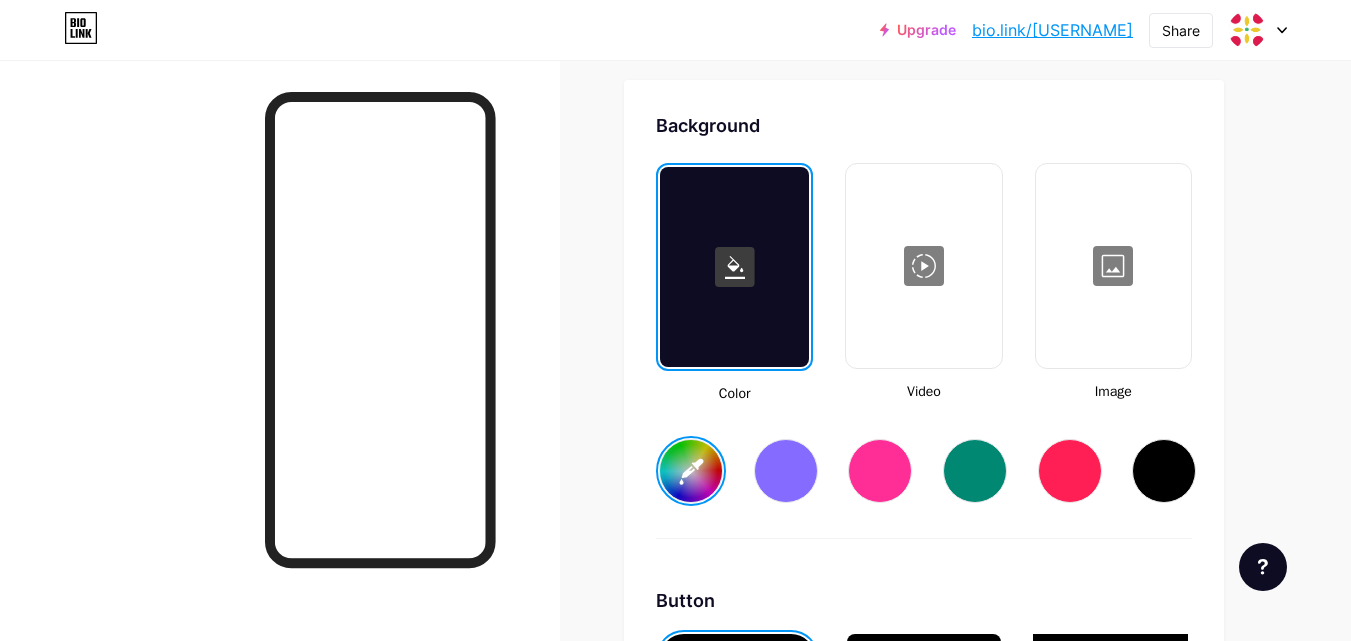 click on "#ffffff" at bounding box center [691, 471] 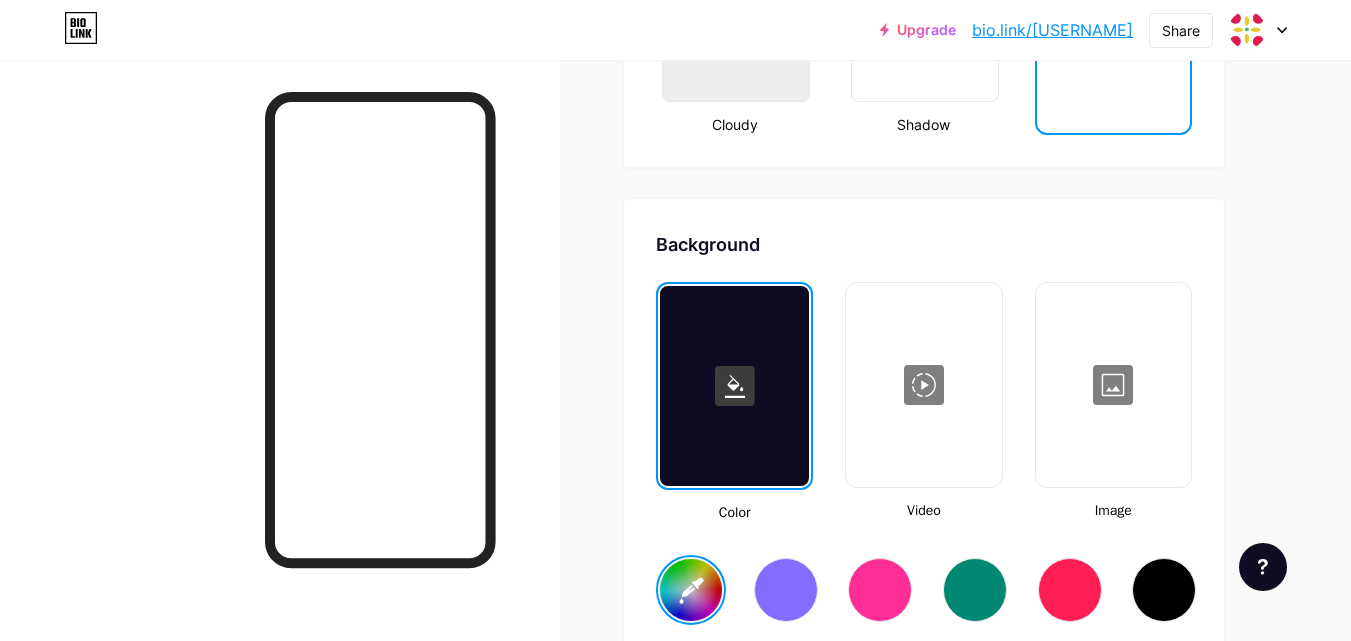 scroll, scrollTop: 2036, scrollLeft: 0, axis: vertical 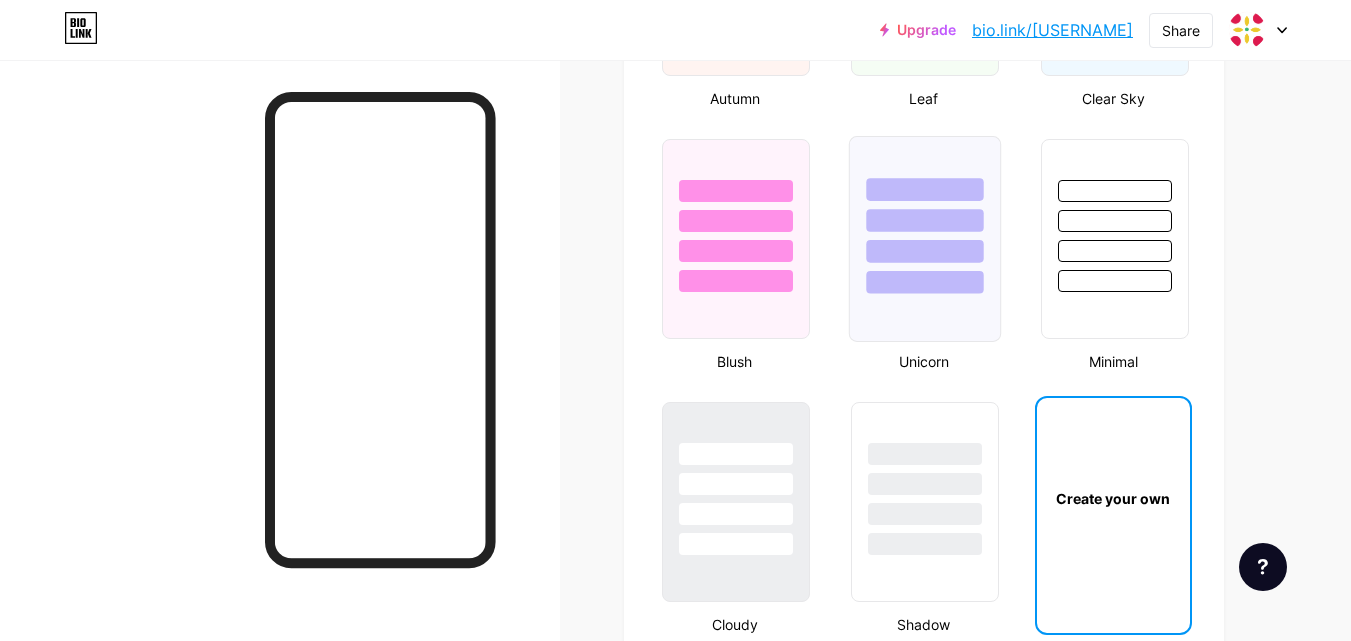 click at bounding box center [925, 251] 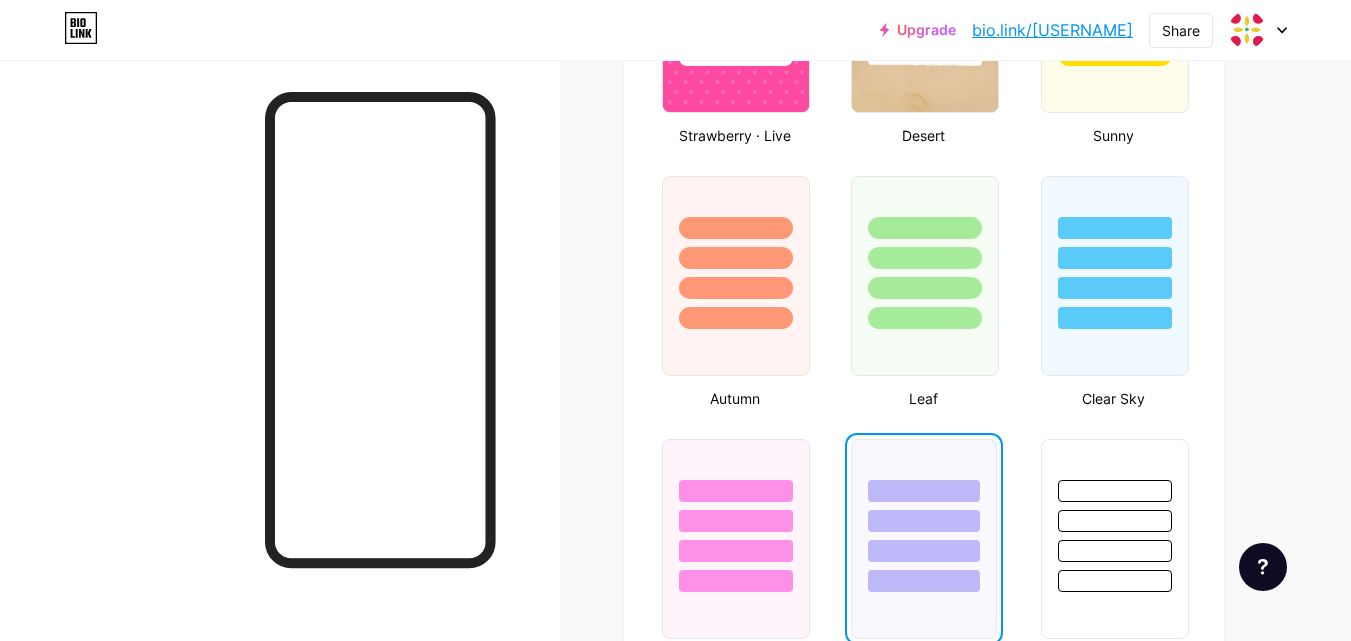 scroll, scrollTop: 2036, scrollLeft: 0, axis: vertical 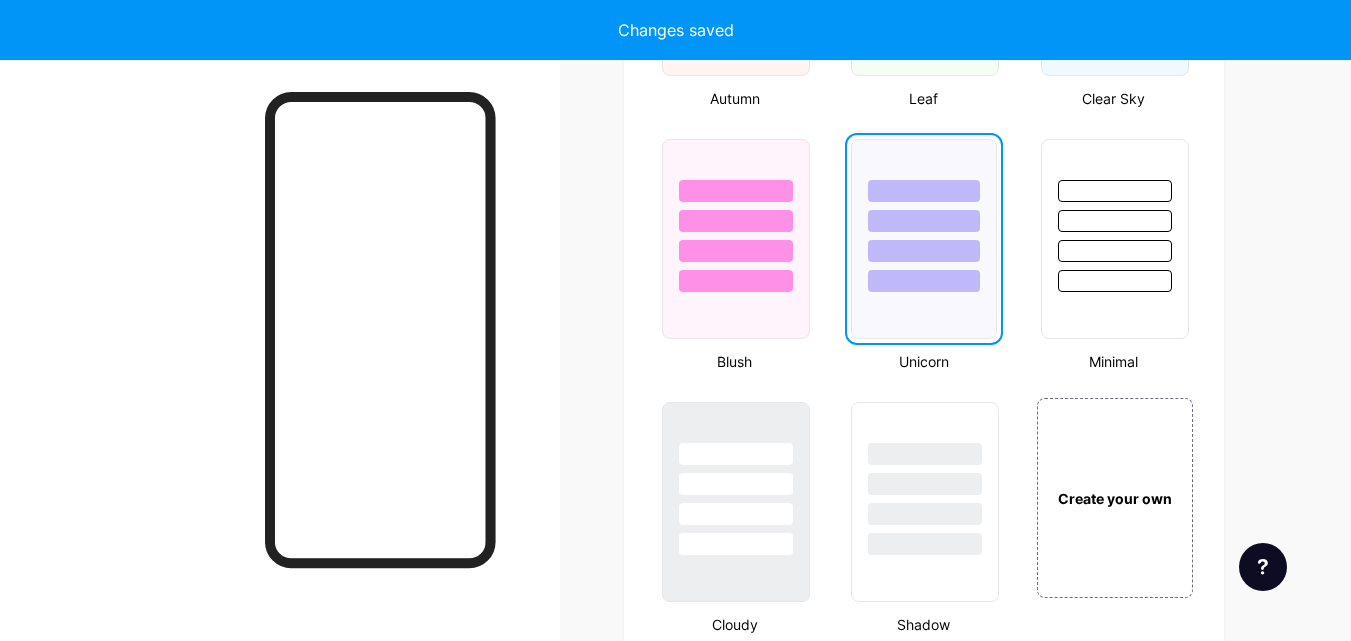 click at bounding box center [923, 216] 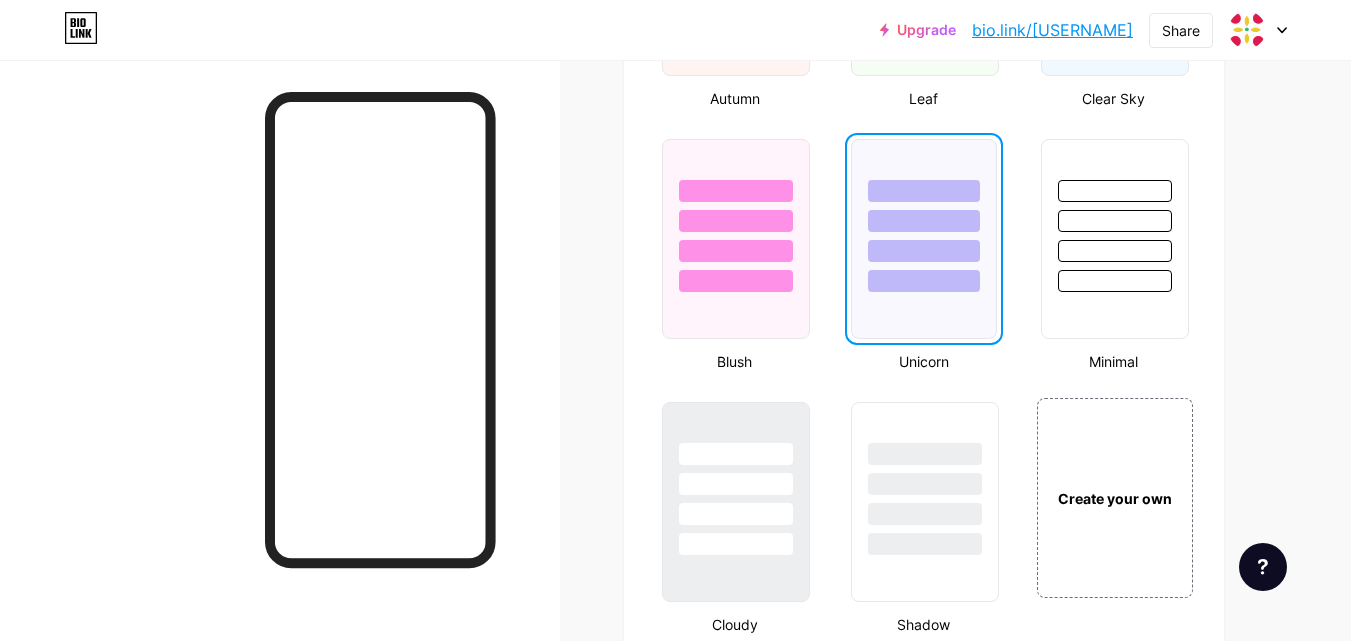 click on "Links
Posts
Design
Subscribers
NEW
Stats
Settings     Profile   Jardín Encanto     Un destino colonial con alma de "Encanto"                   Themes   Link in bio   Blog   Shop       Basics       Carbon       Xmas 23       Pride       Glitch       Winter · Live       Glassy · Live       Chameleon · Live       Rainy Night · Live       Neon · Live       Summer       Retro       Strawberry · Live       Desert       Sunny       Autumn       Leaf       Clear Sky       Blush       Unicorn       Minimal       Cloudy       Shadow     Create your own           Changes saved       Position to display socials                 Top                     Bottom
Disable Bio Link branding
Will hide the Bio Link branding from homepage     Display Share button
Enables social sharing options on your page including a QR code.   Changes saved           Feature requests             Help center" at bounding box center (654, -308) 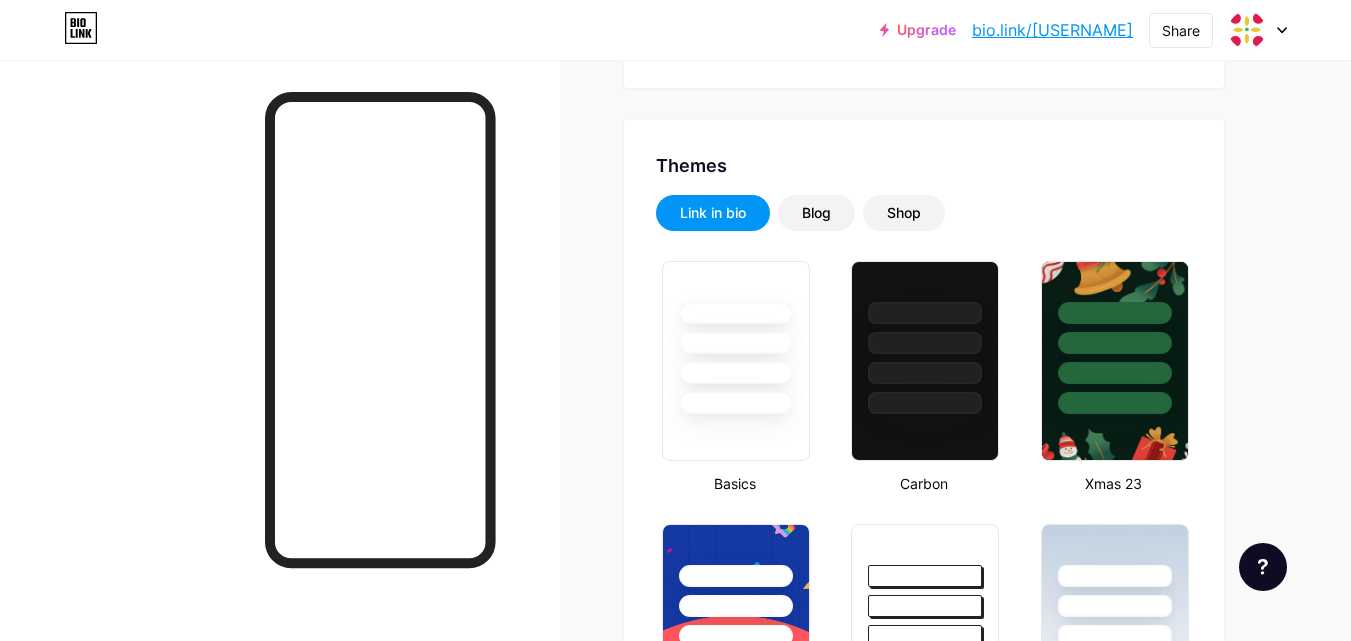 scroll, scrollTop: 0, scrollLeft: 0, axis: both 